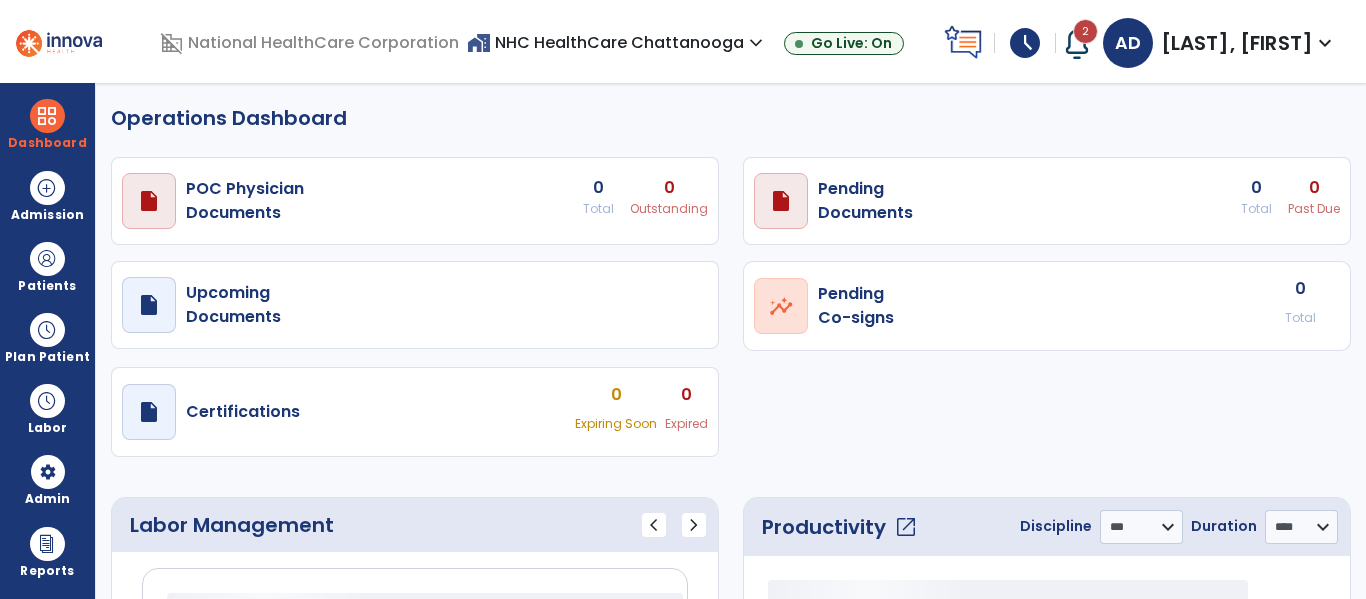 select on "***" 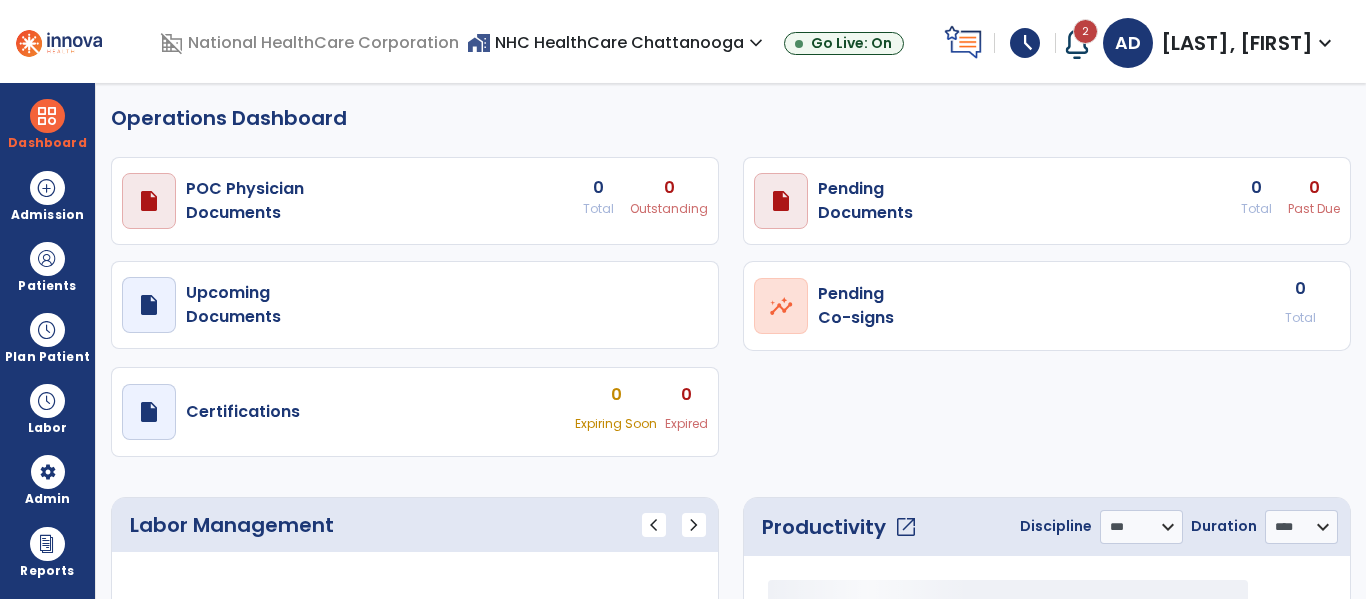 scroll, scrollTop: 0, scrollLeft: 0, axis: both 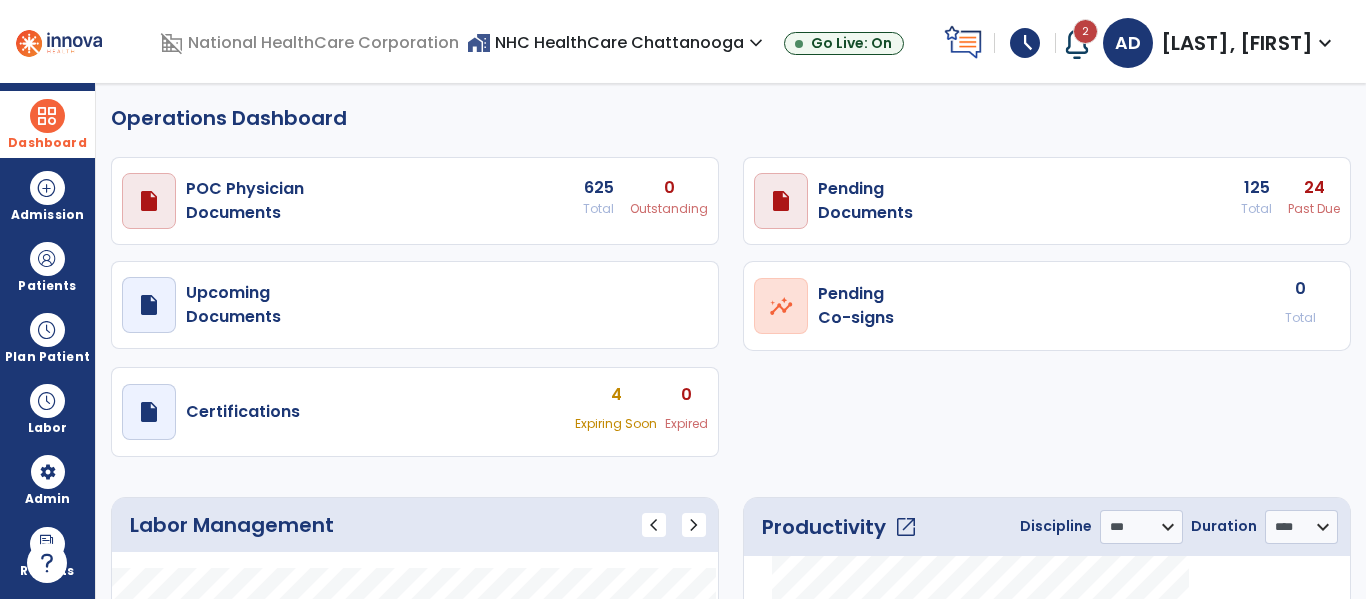 click at bounding box center [47, 116] 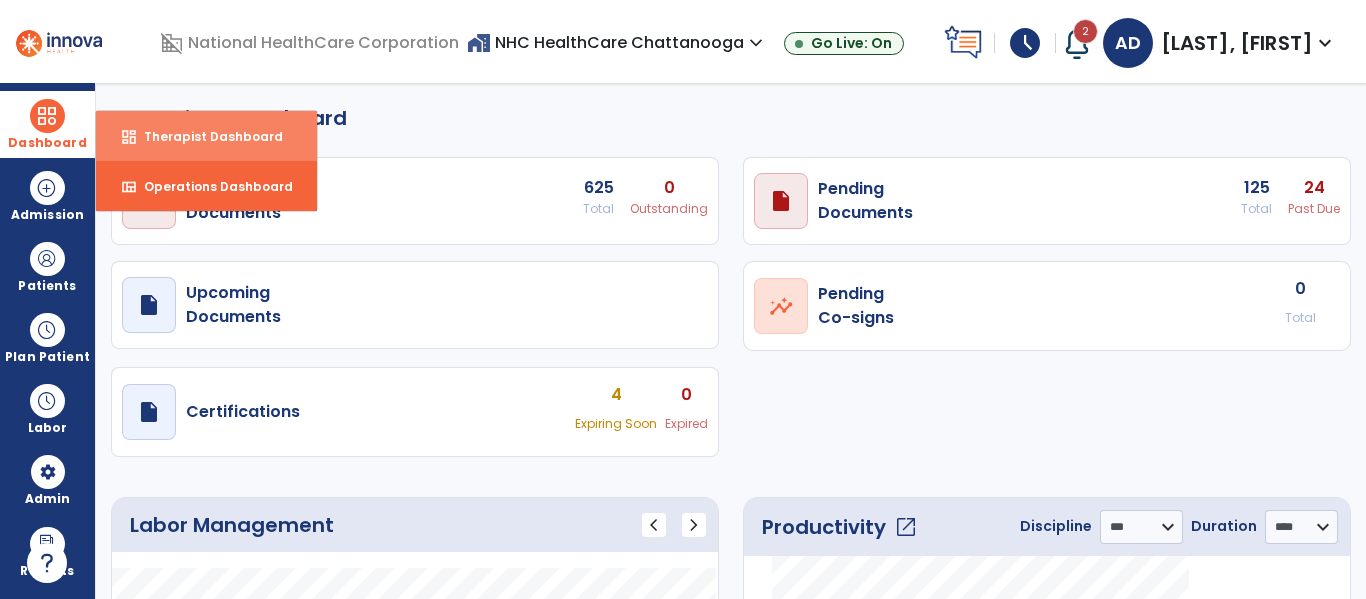 click on "Therapist Dashboard" at bounding box center [205, 136] 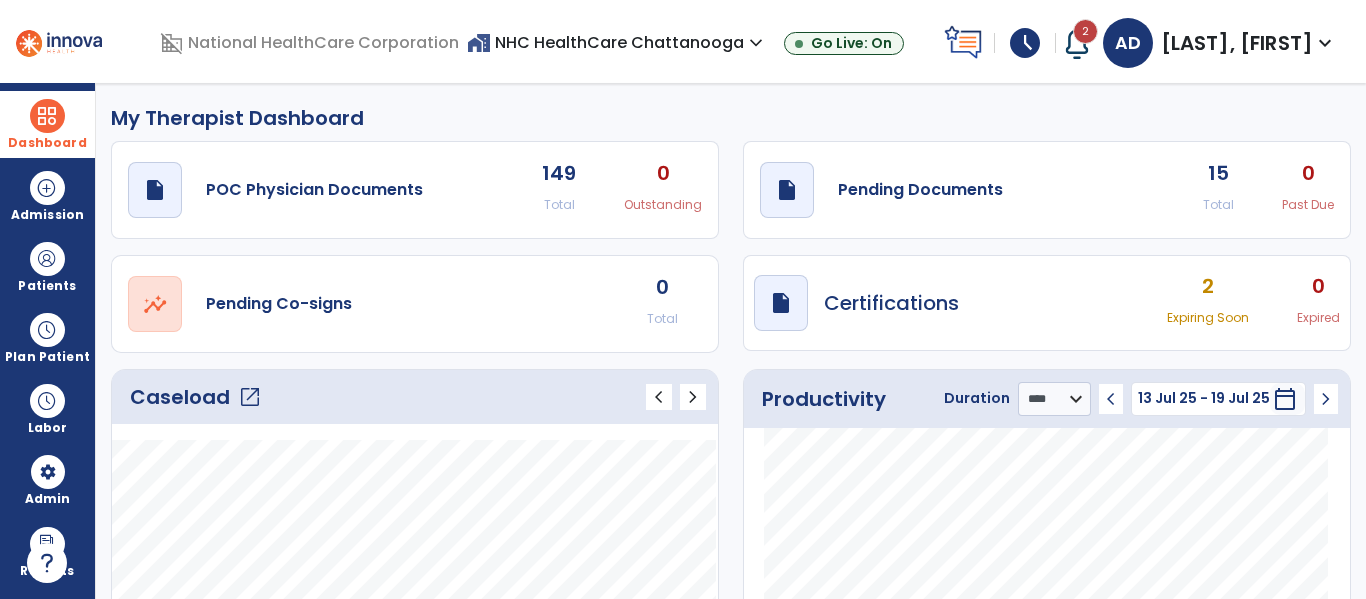 click on "15" 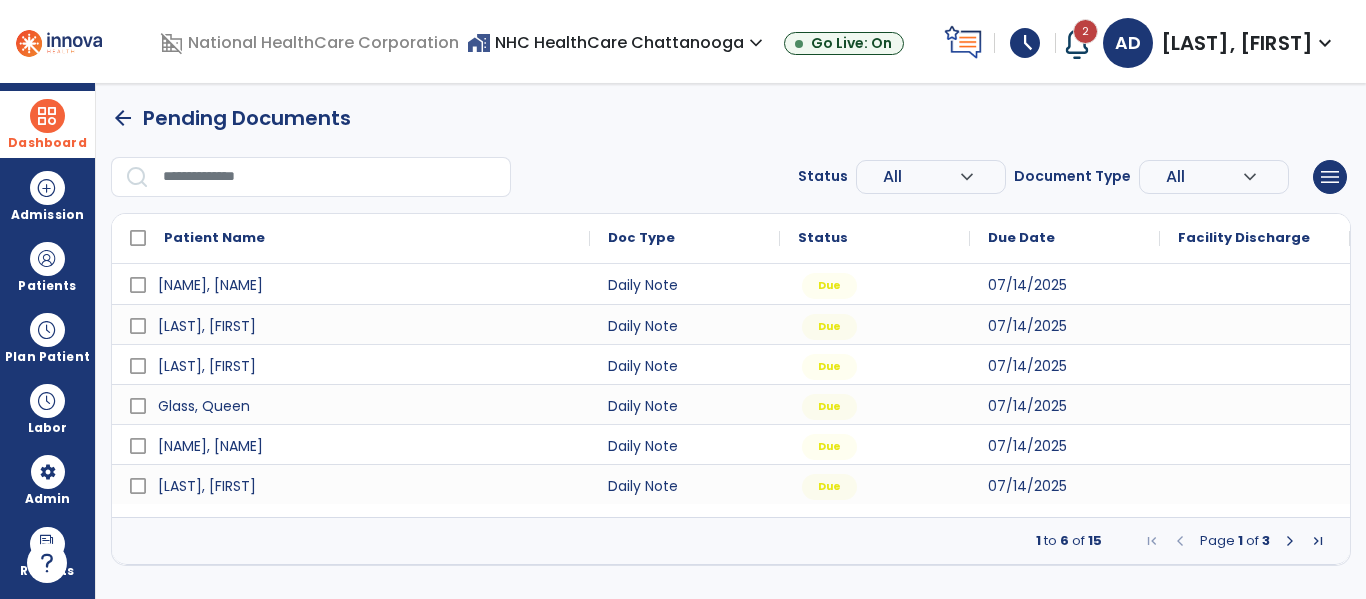 click at bounding box center (1290, 541) 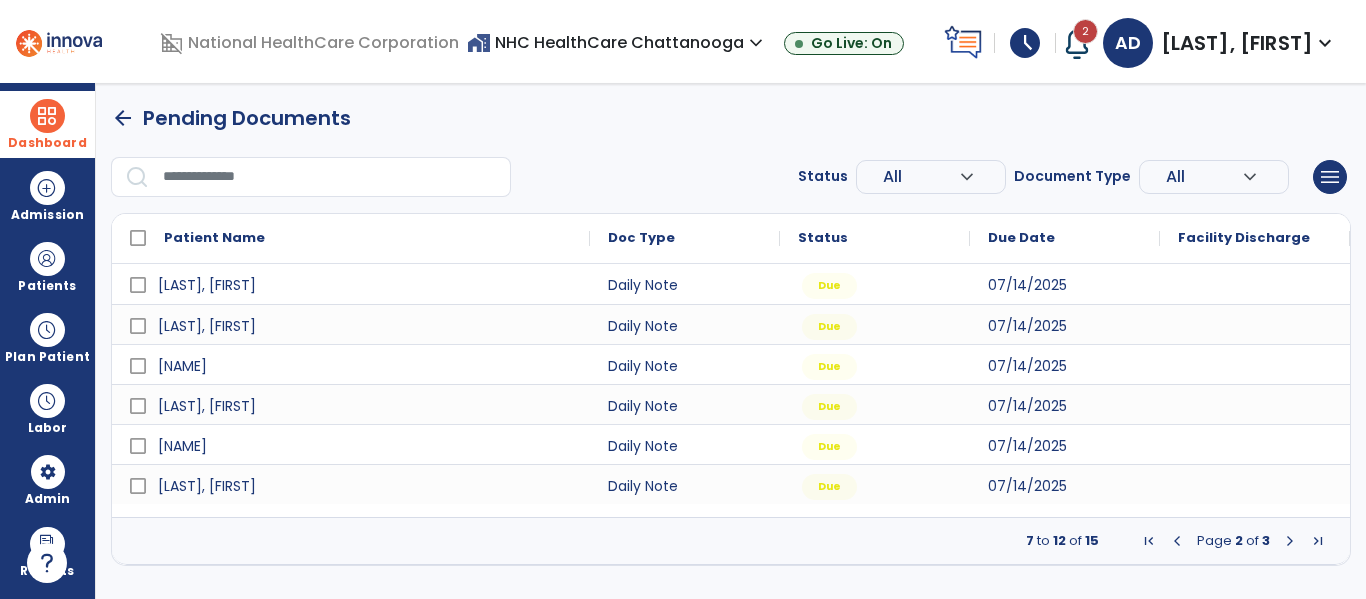 click at bounding box center (1290, 541) 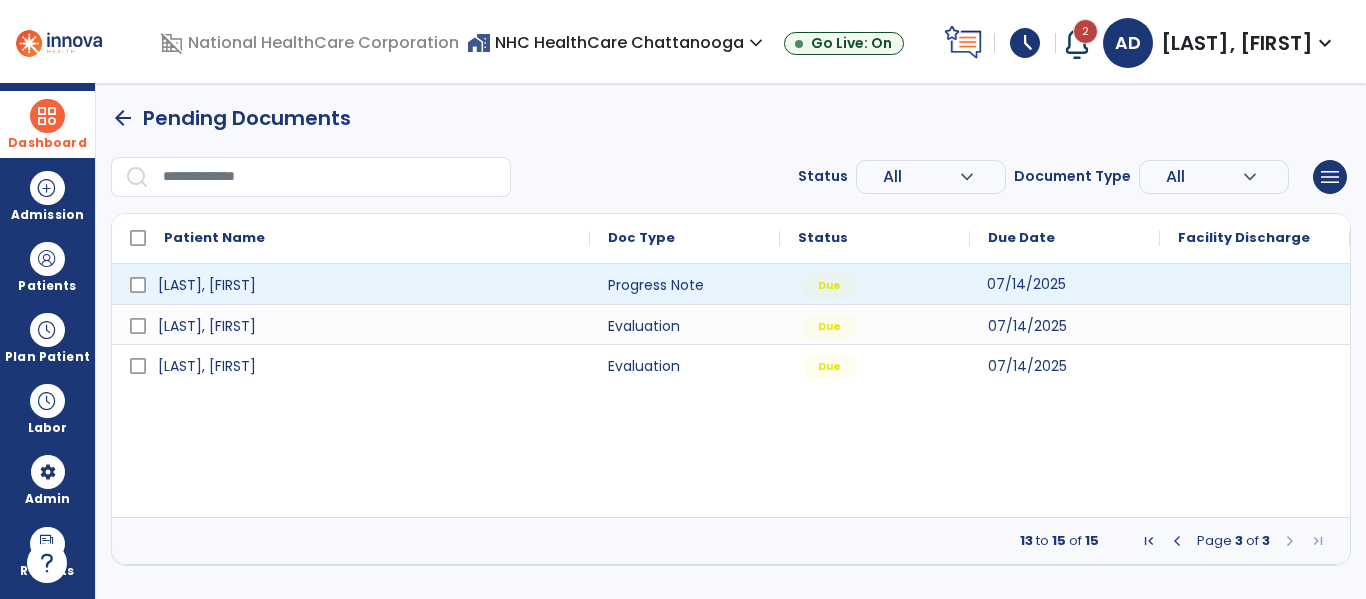 click on "07/14/2025" at bounding box center [1065, 284] 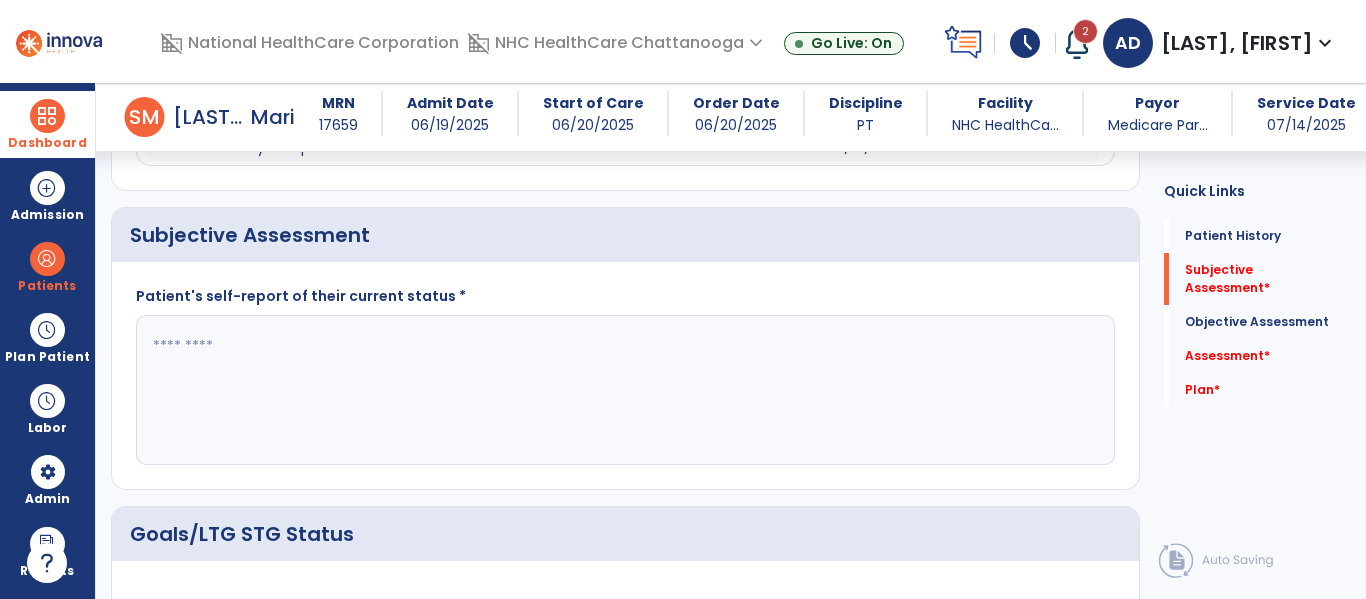 scroll, scrollTop: 443, scrollLeft: 0, axis: vertical 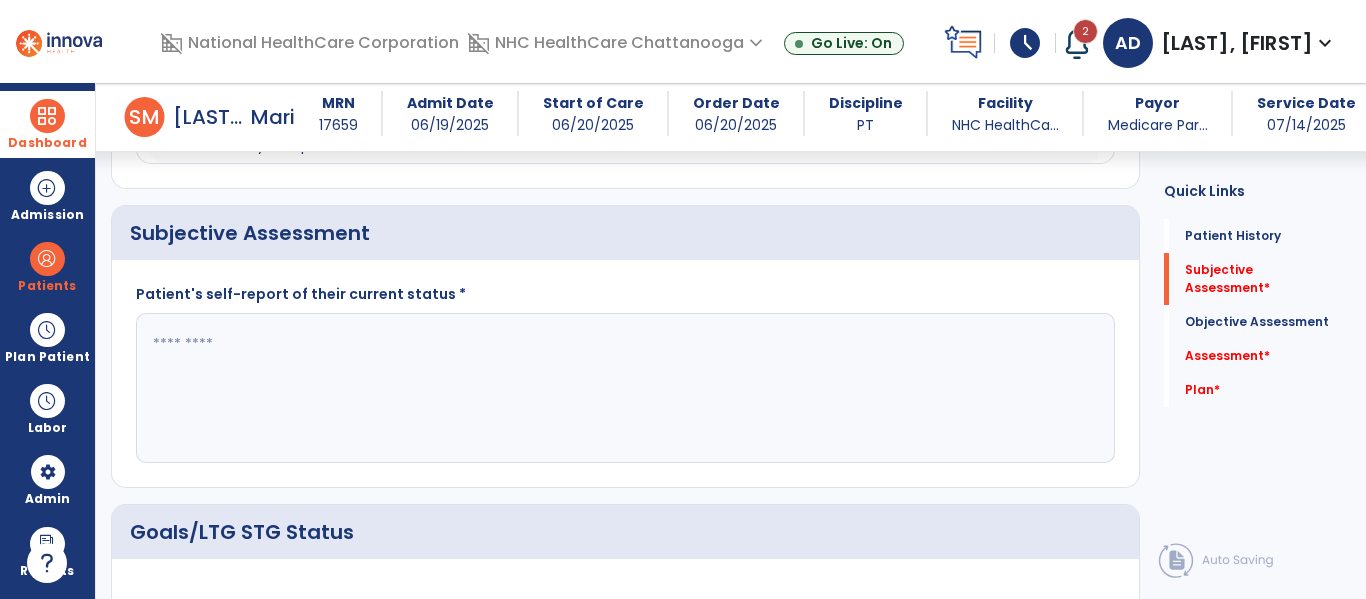 click 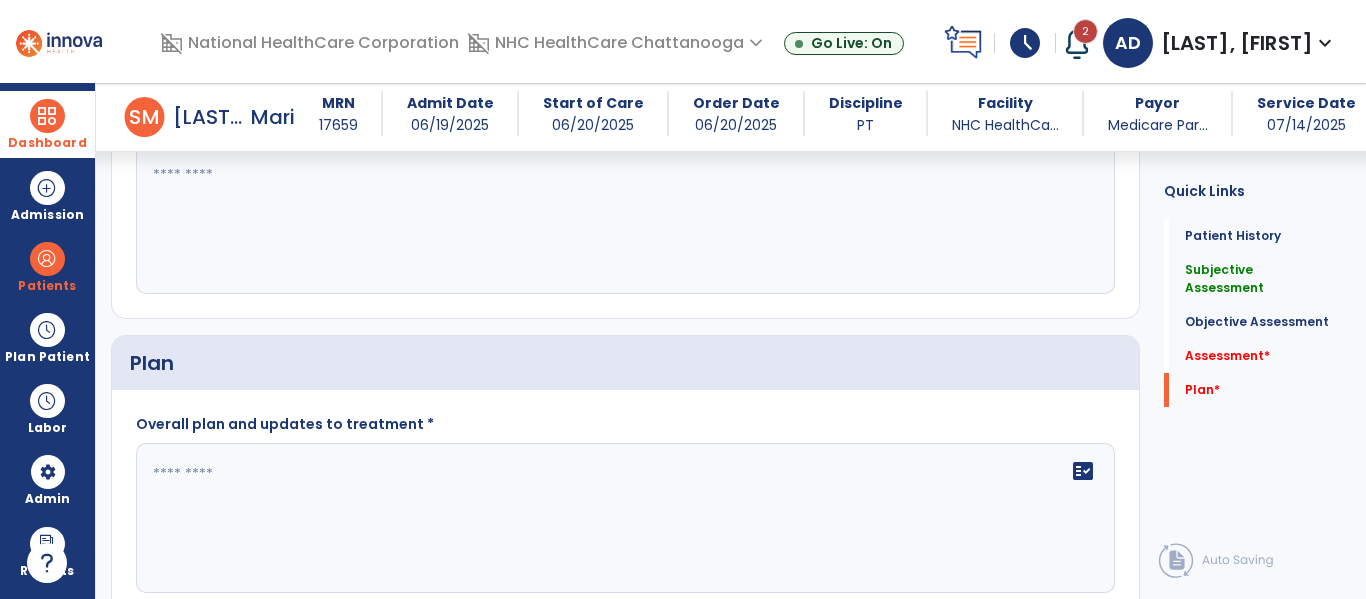 scroll, scrollTop: 1857, scrollLeft: 0, axis: vertical 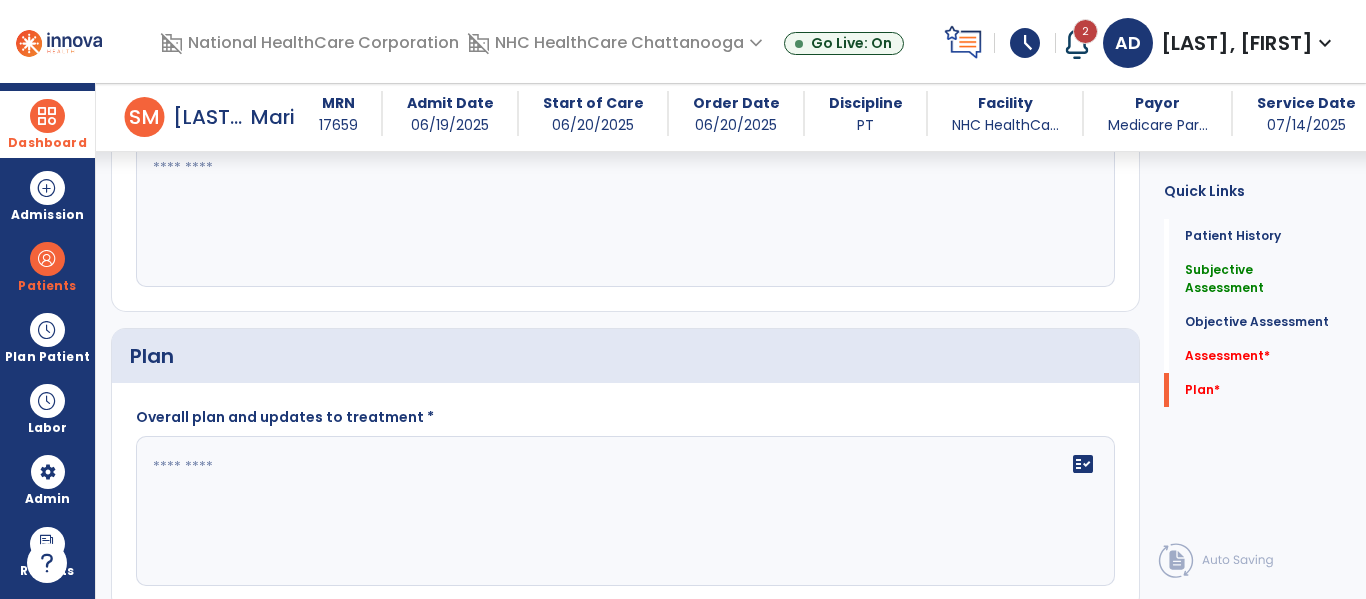 type on "**********" 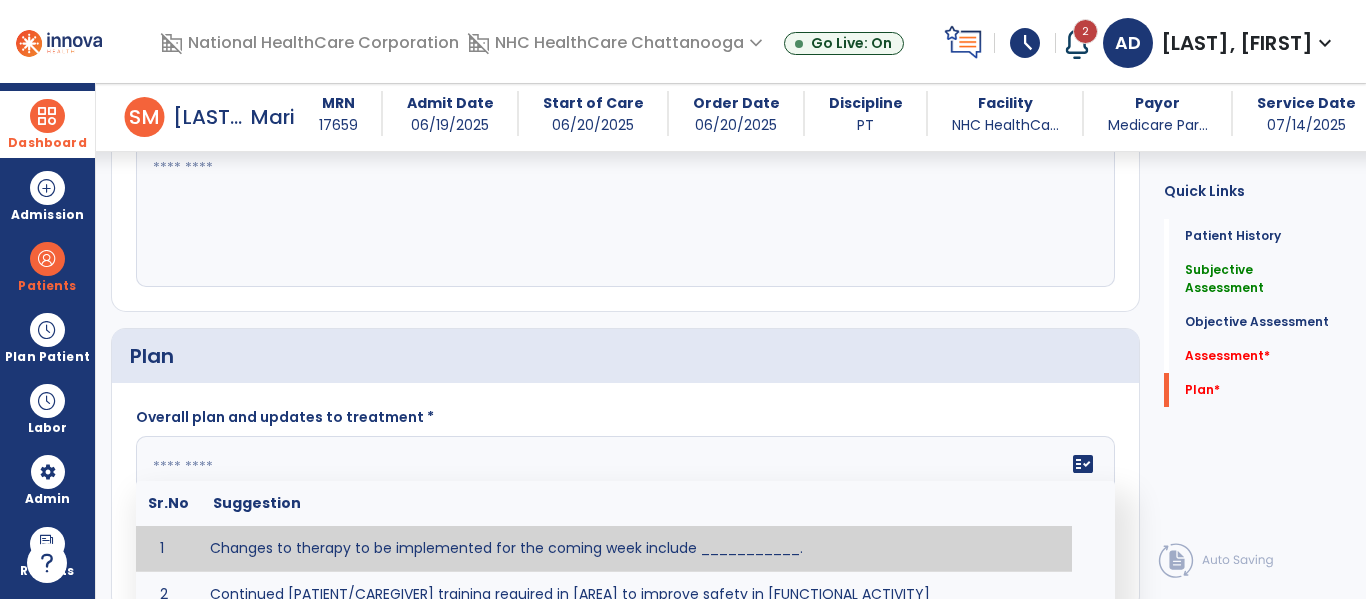 click 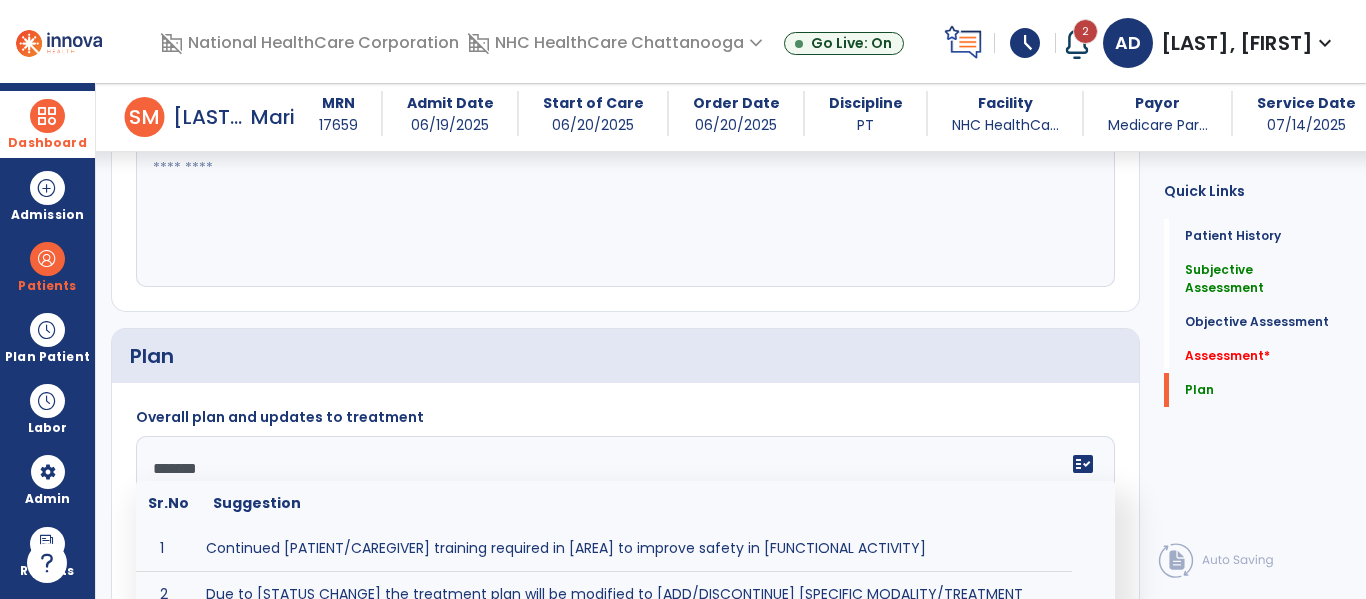 click on "*******" 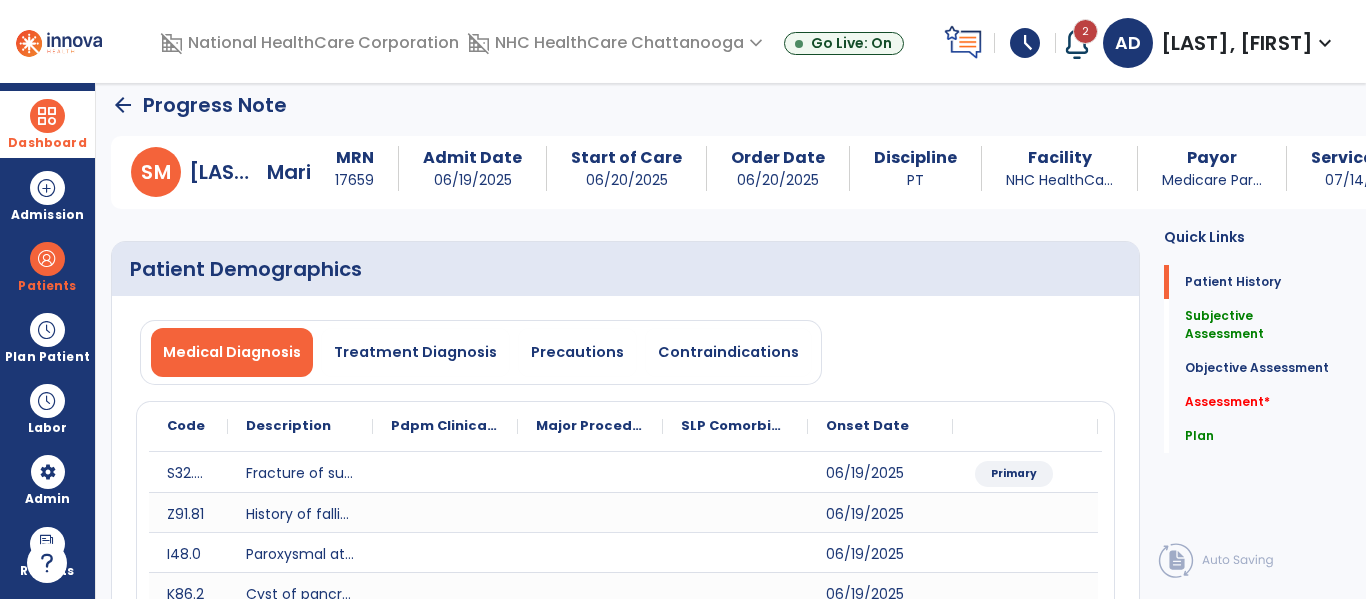 scroll, scrollTop: 0, scrollLeft: 0, axis: both 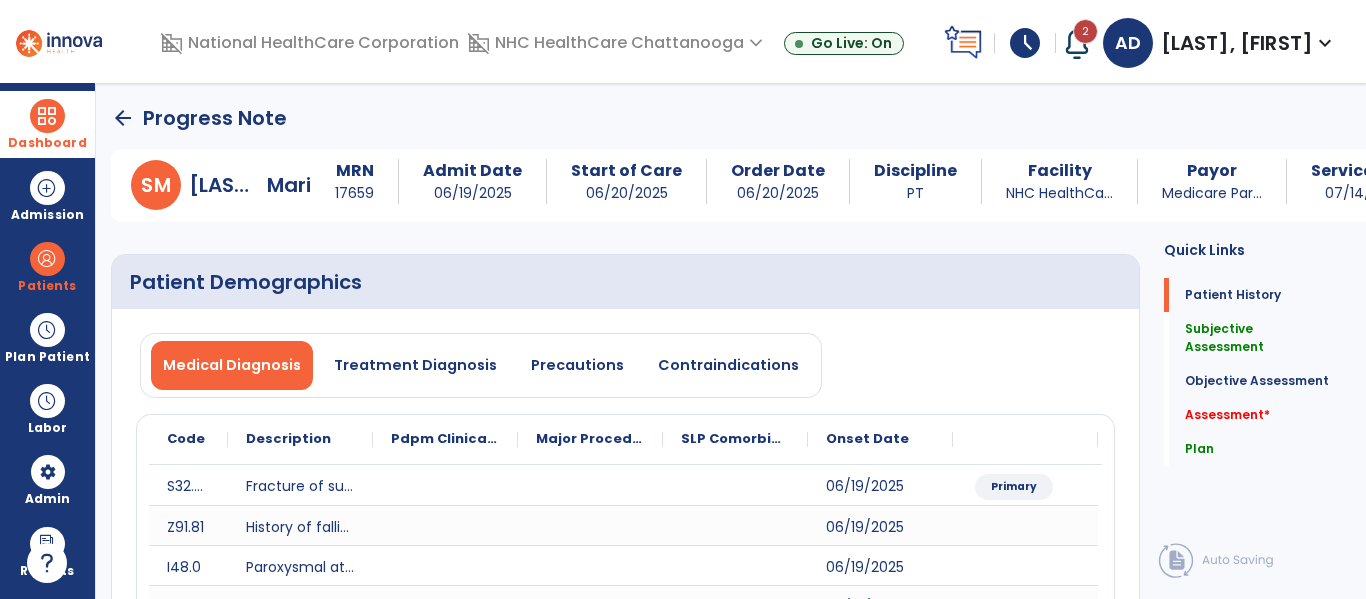 type on "**********" 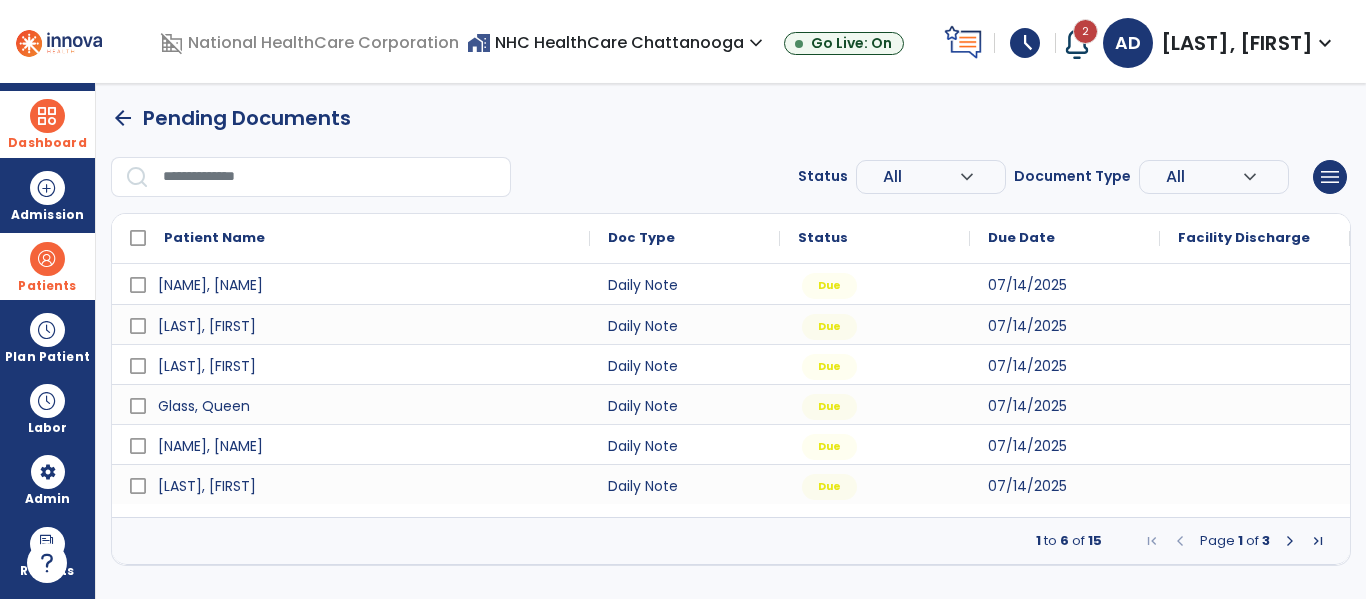 click at bounding box center (47, 259) 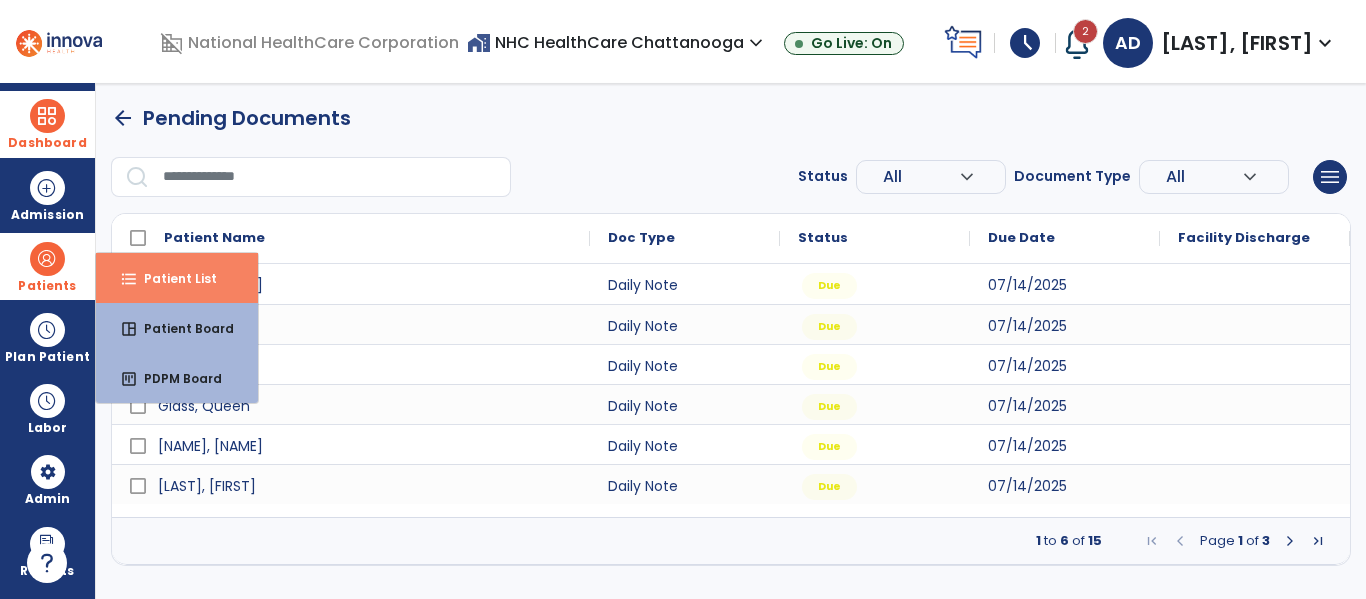 click on "Patient List" at bounding box center [172, 278] 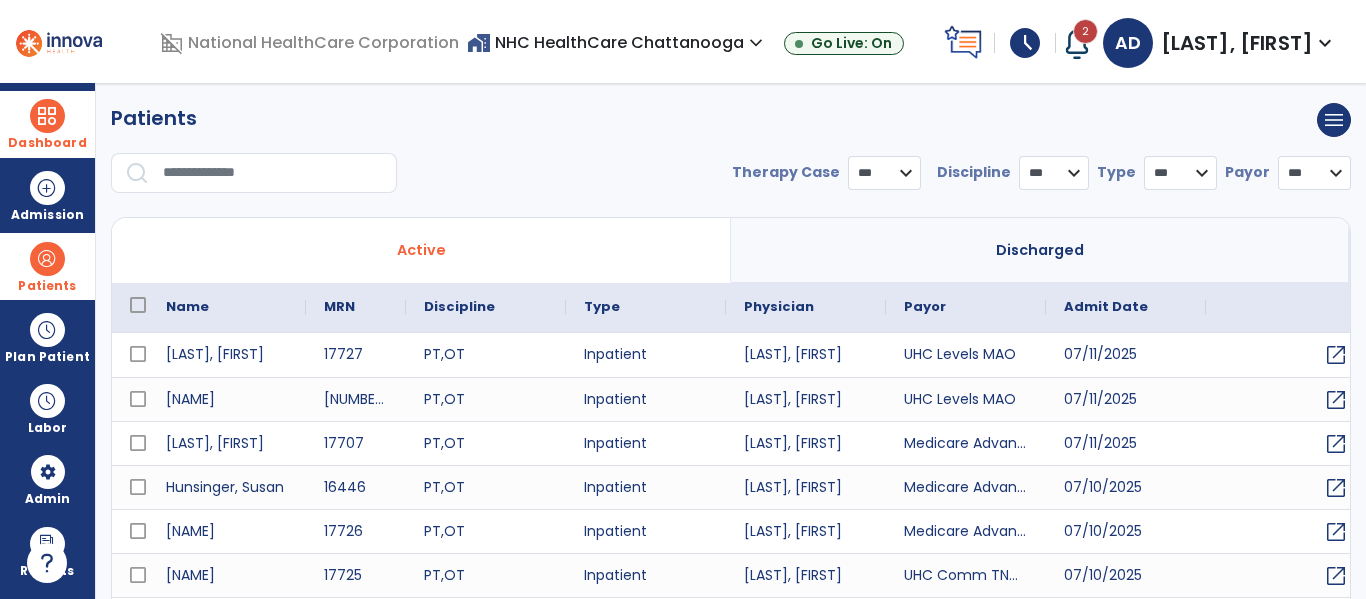 select on "***" 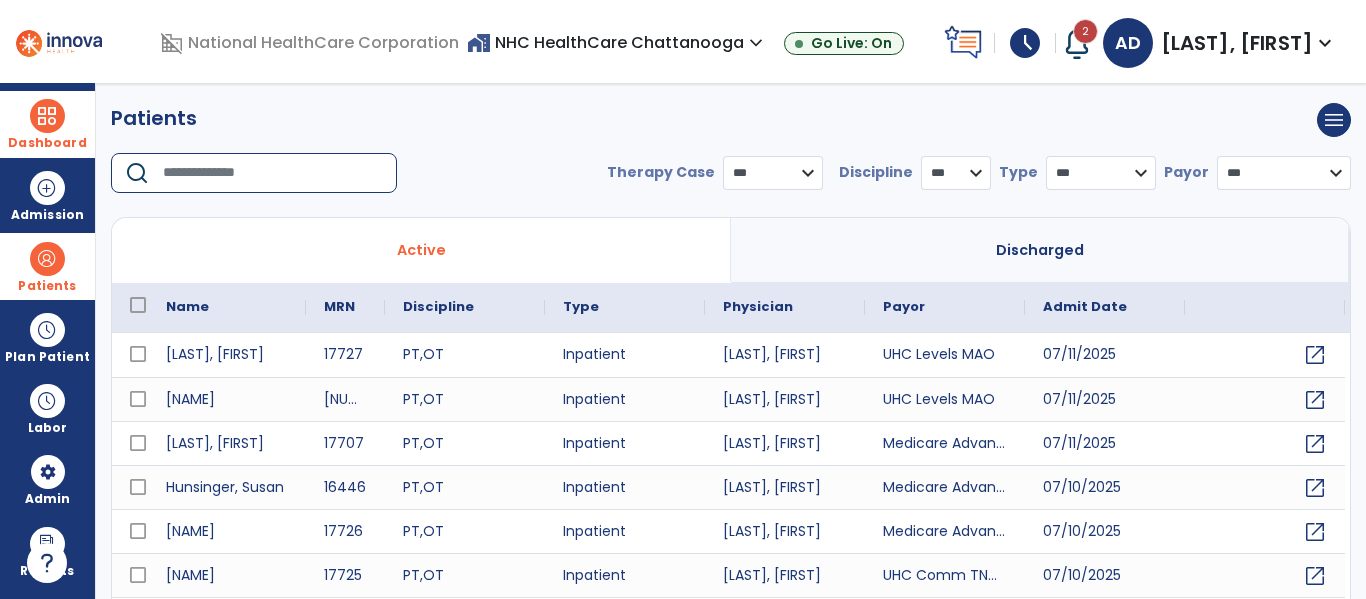 click at bounding box center [273, 173] 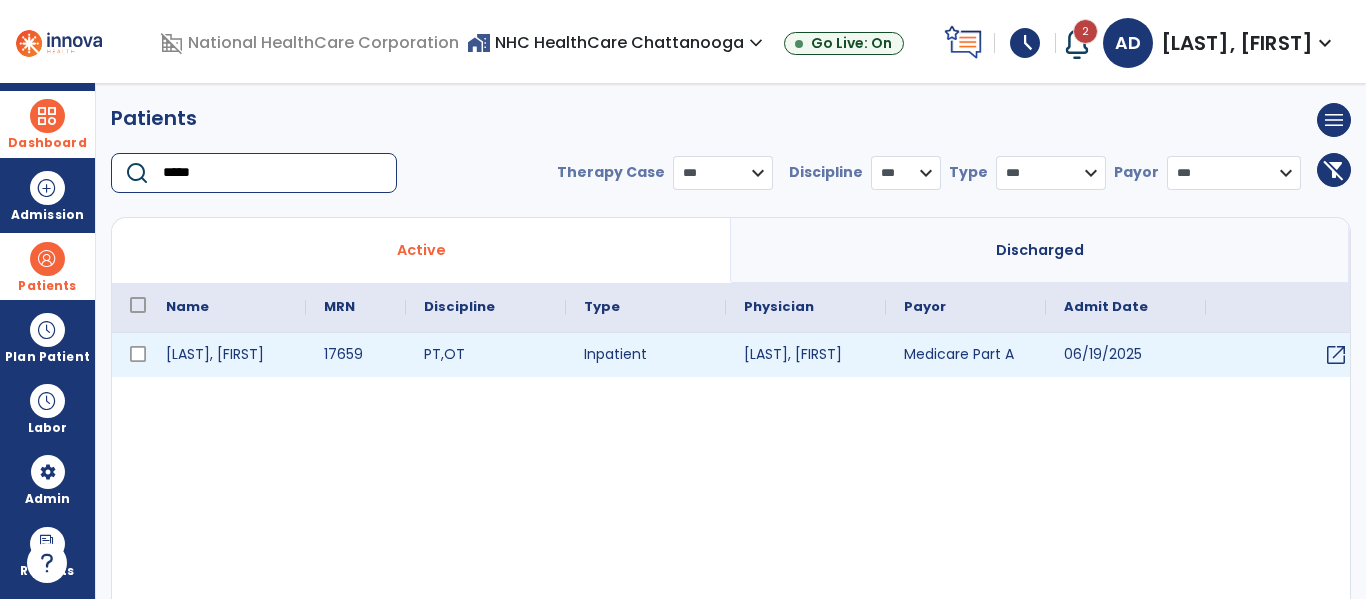 type on "*****" 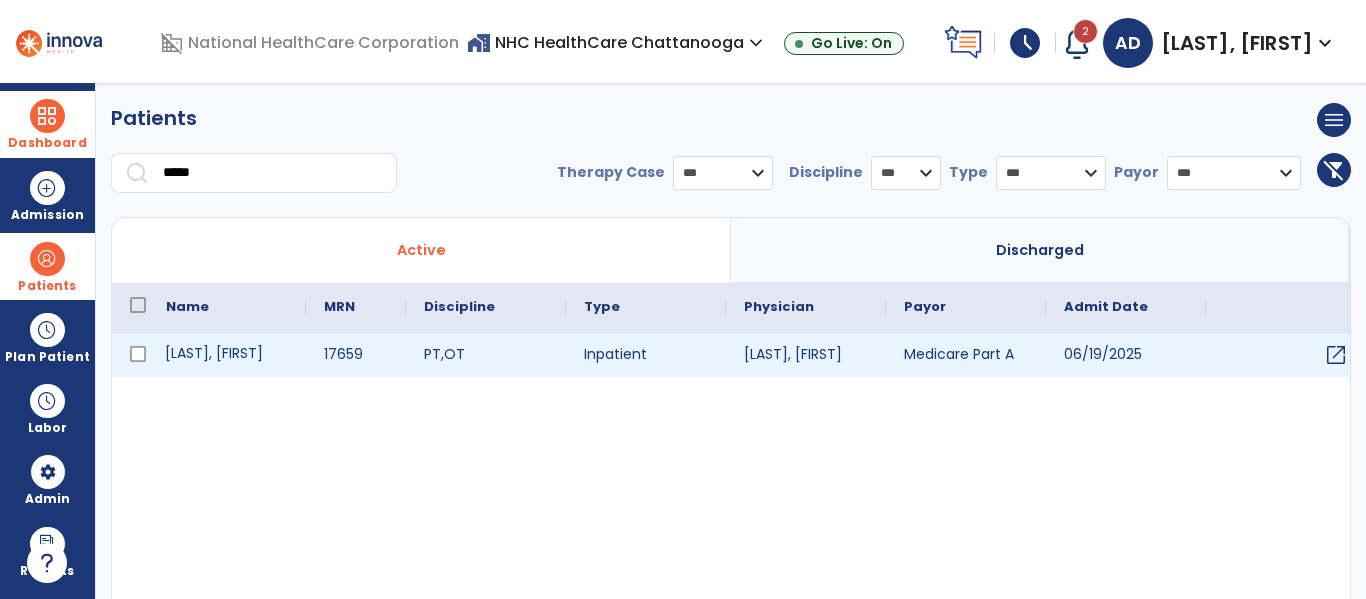 click on "[LAST], [FIRST]" at bounding box center (227, 355) 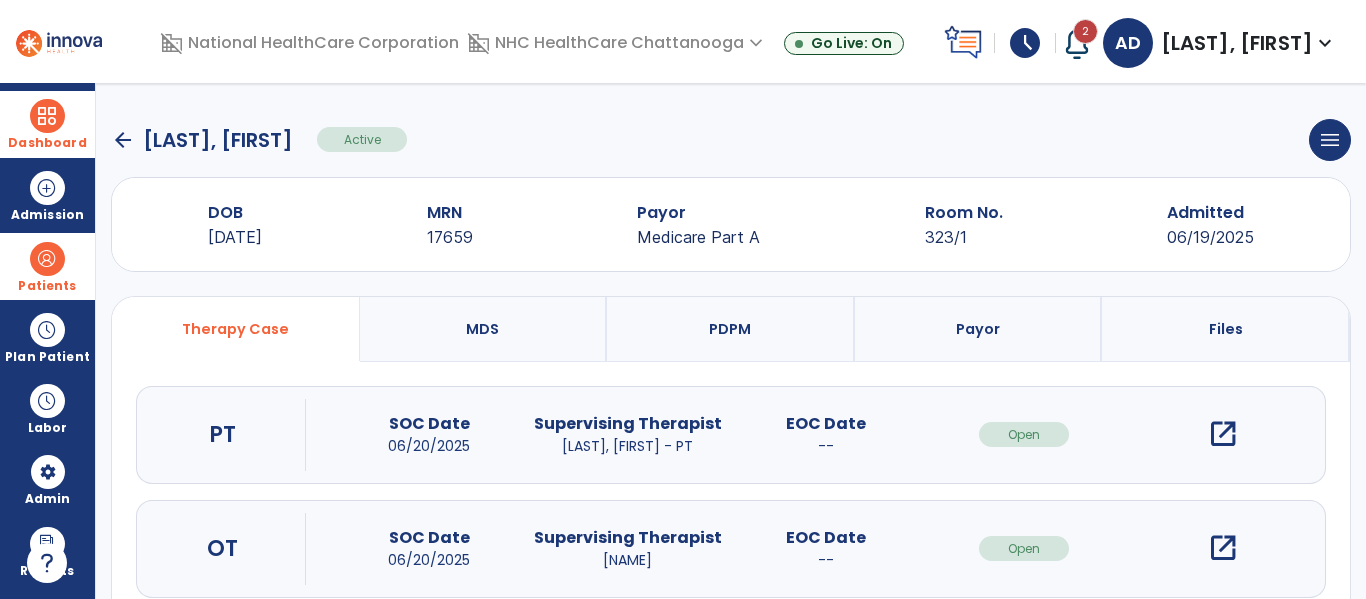 click on "open_in_new" at bounding box center [1223, 434] 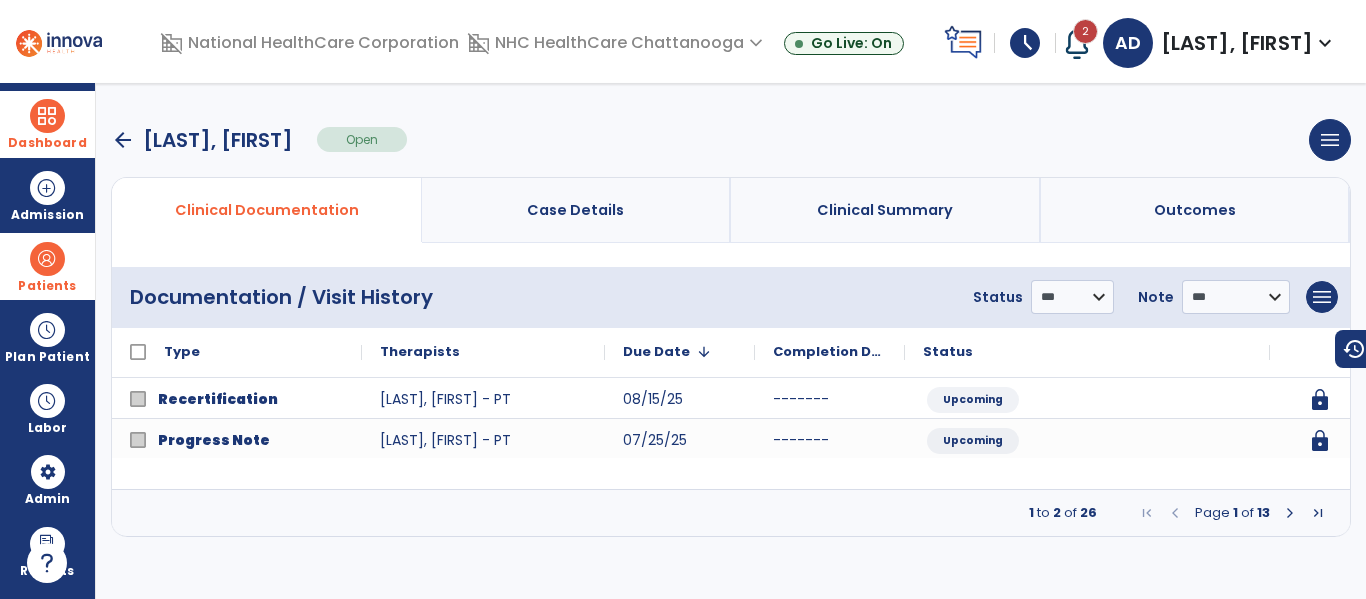 click at bounding box center [1290, 513] 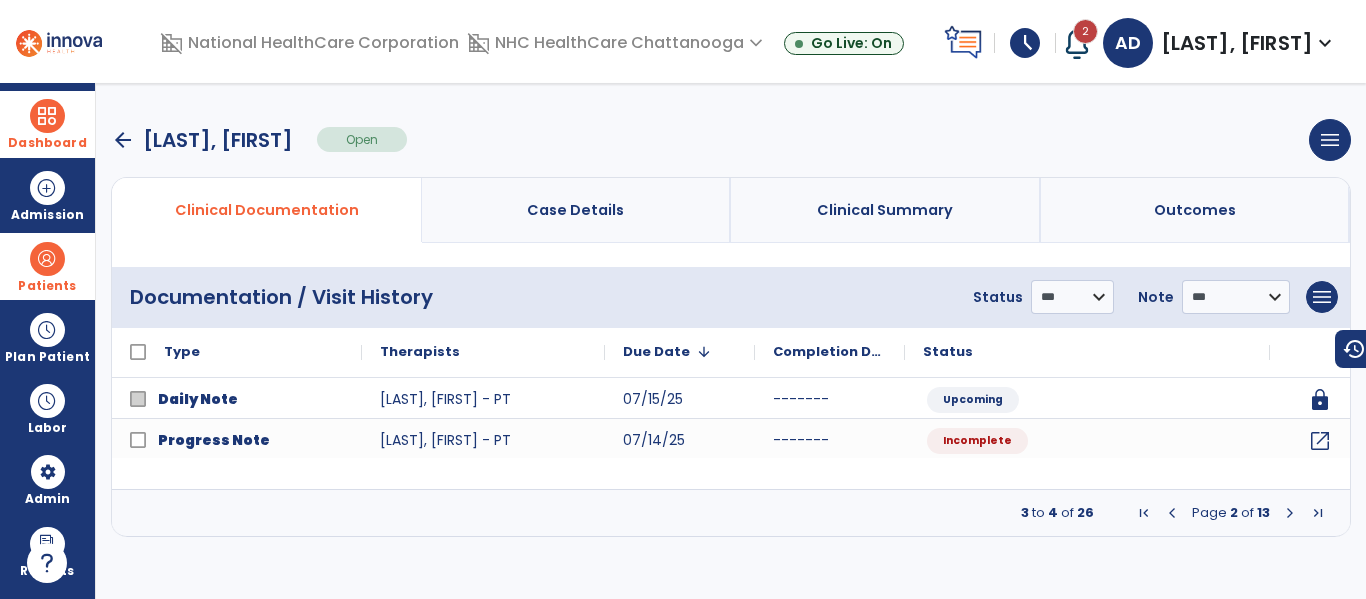 click at bounding box center (1290, 513) 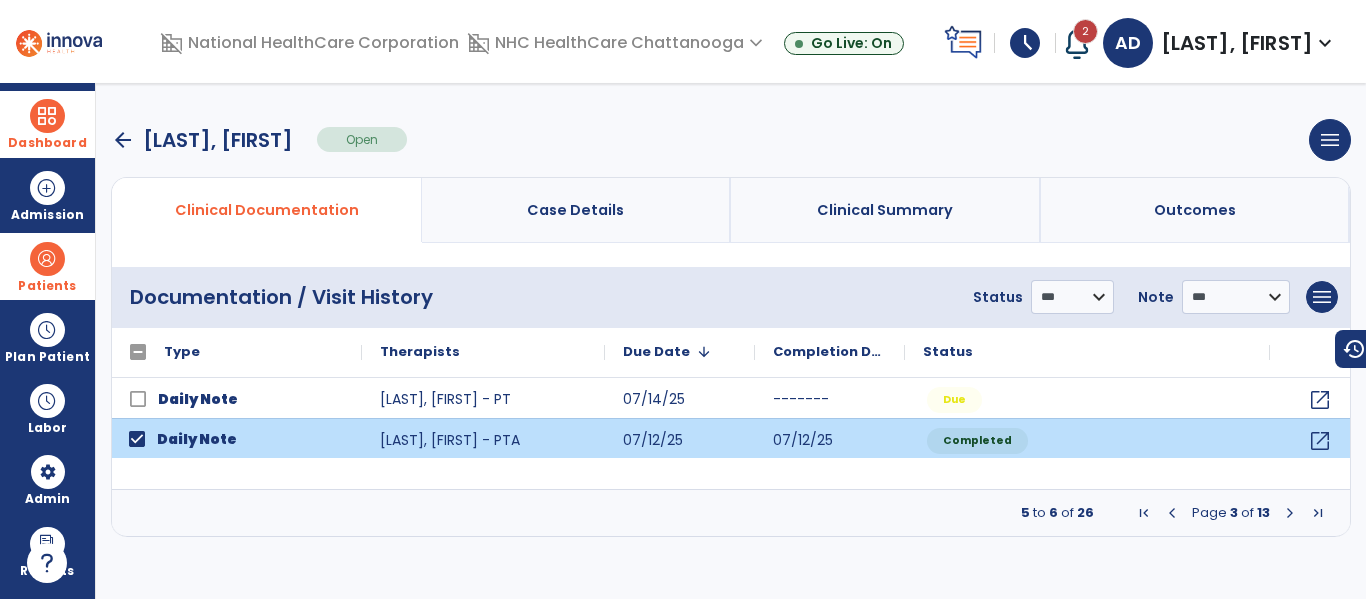 click at bounding box center [1290, 513] 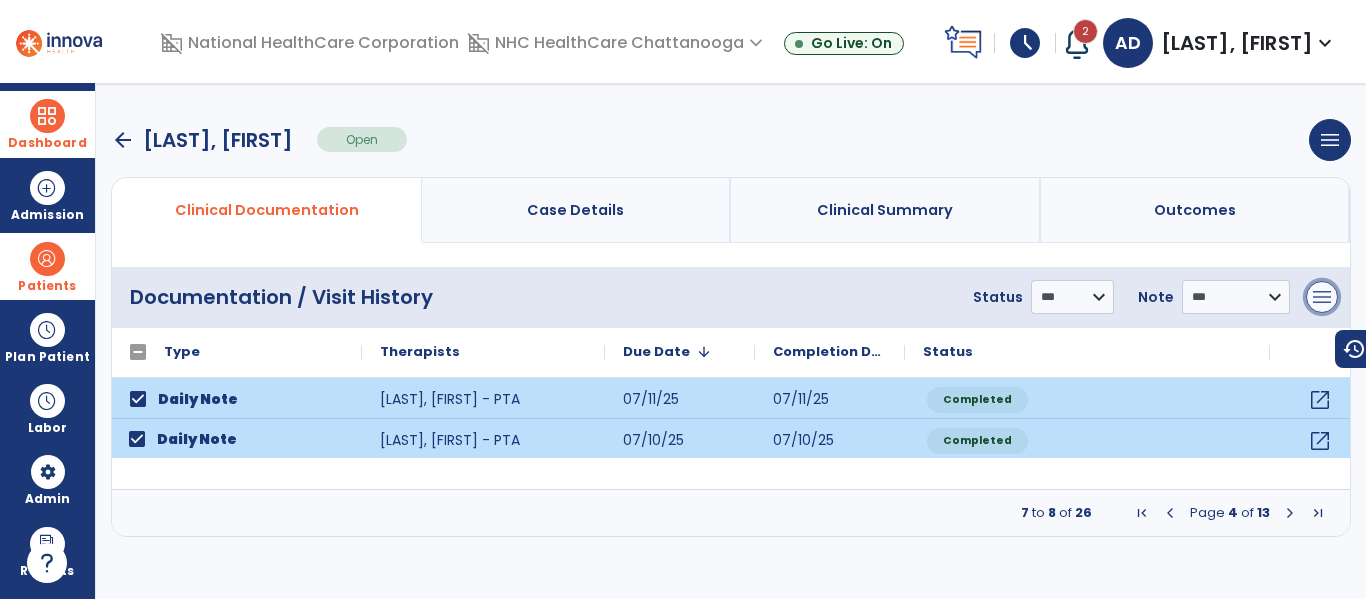 click on "menu" at bounding box center (1322, 297) 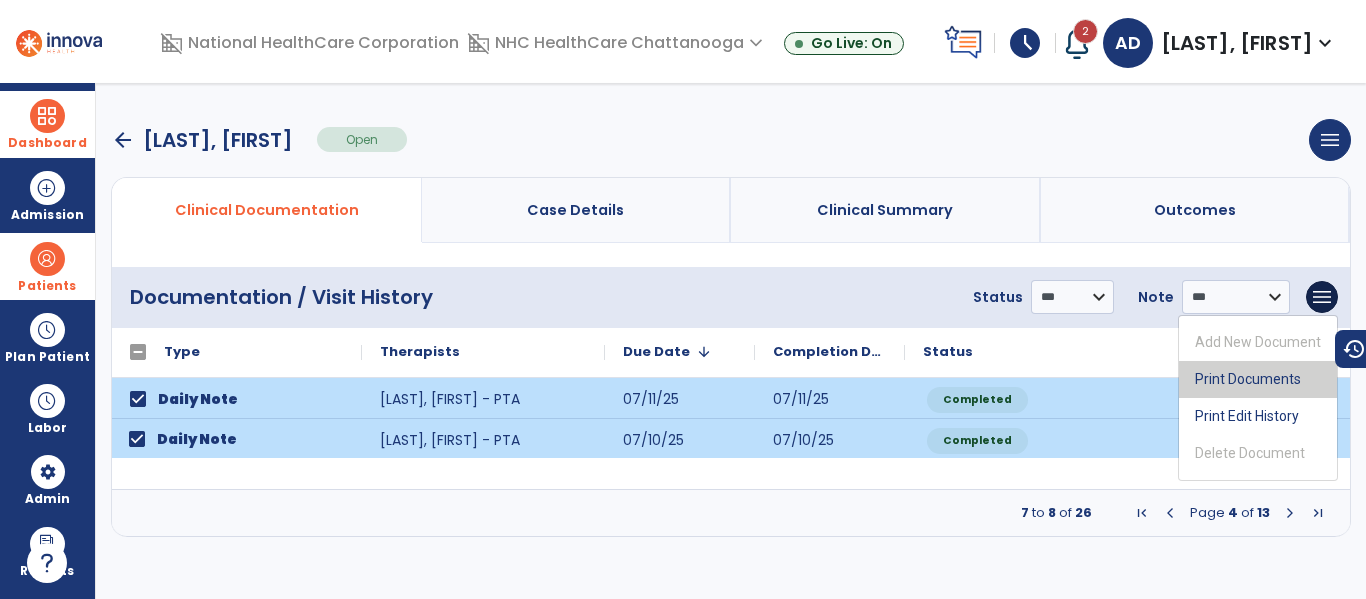 click on "Print Documents" at bounding box center [1258, 379] 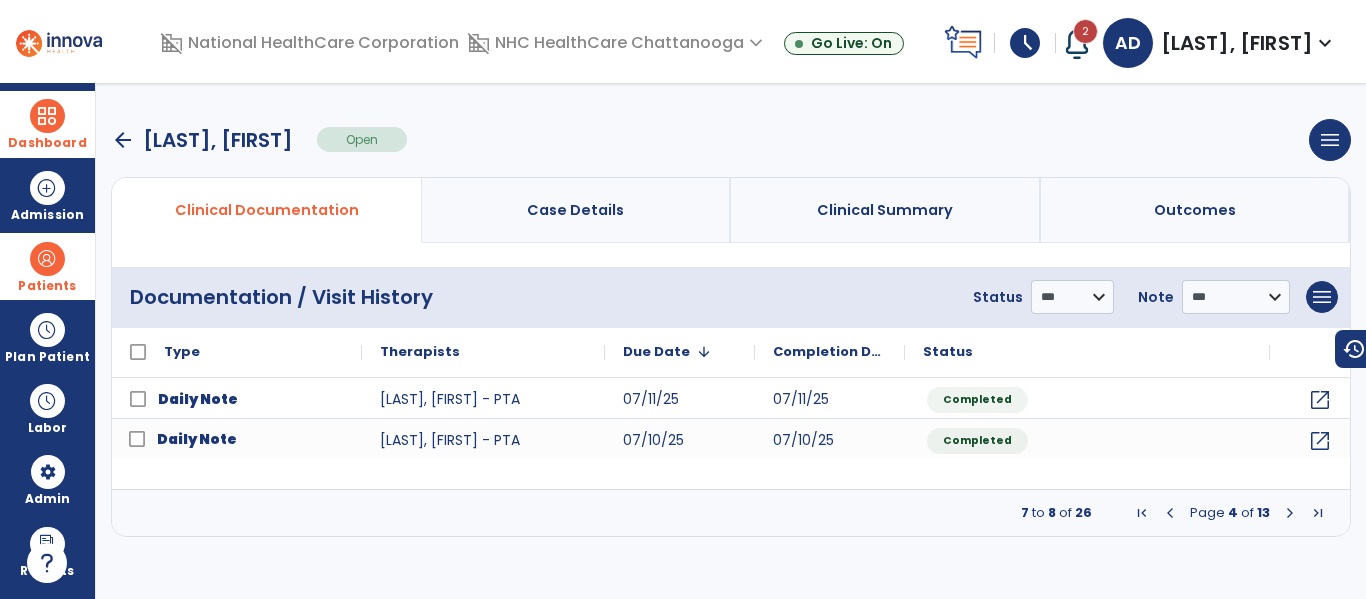 click at bounding box center (1170, 513) 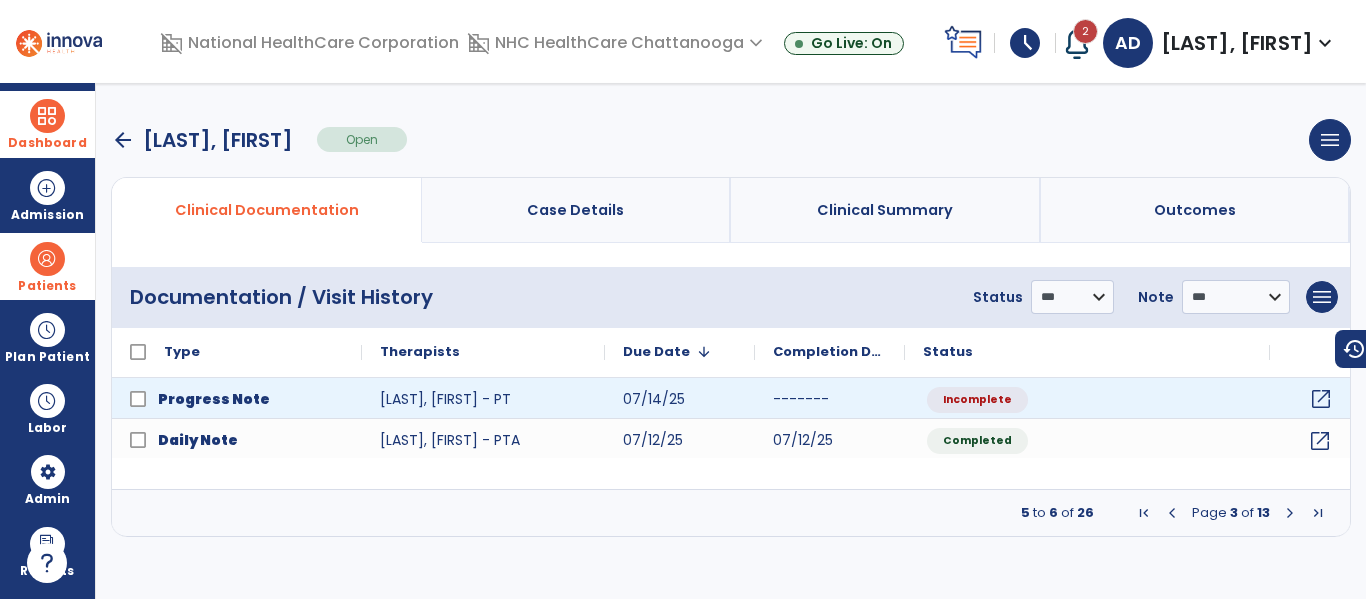click on "open_in_new" 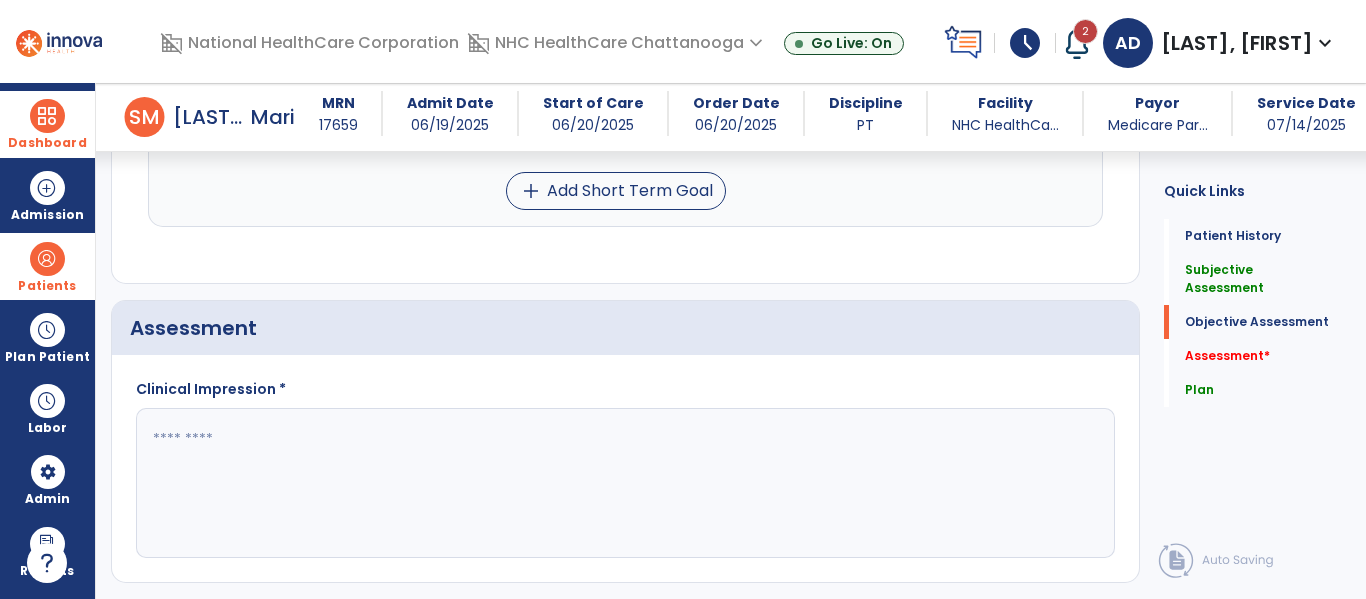 scroll, scrollTop: 1587, scrollLeft: 0, axis: vertical 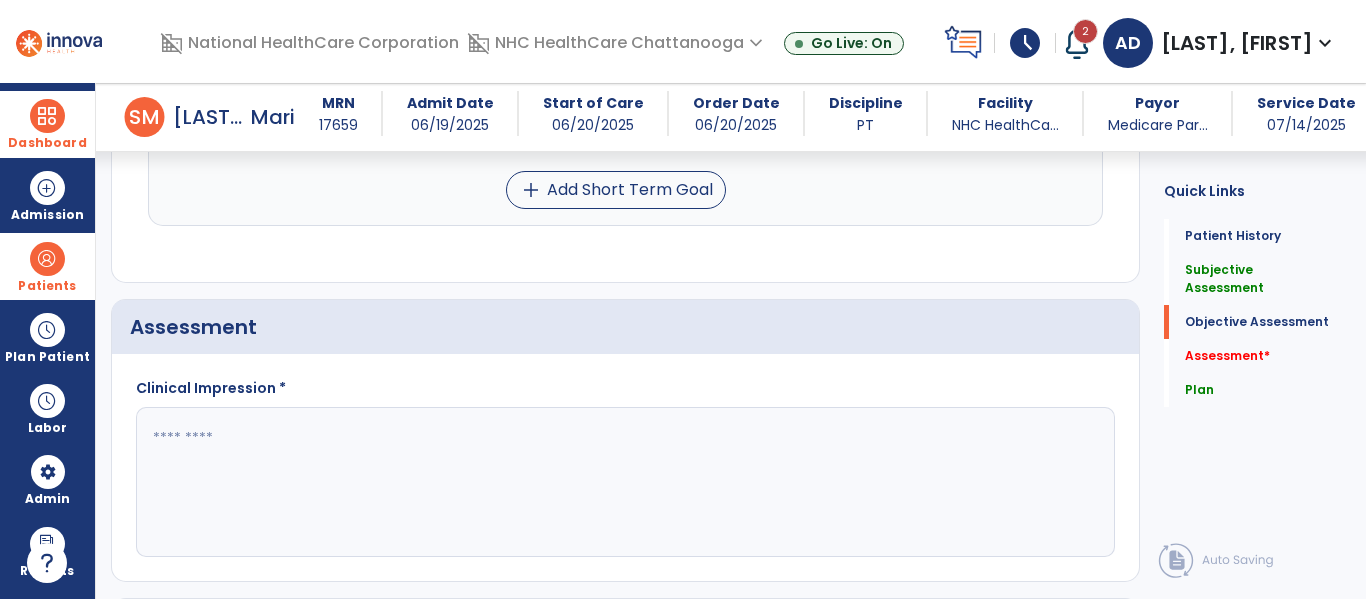 click 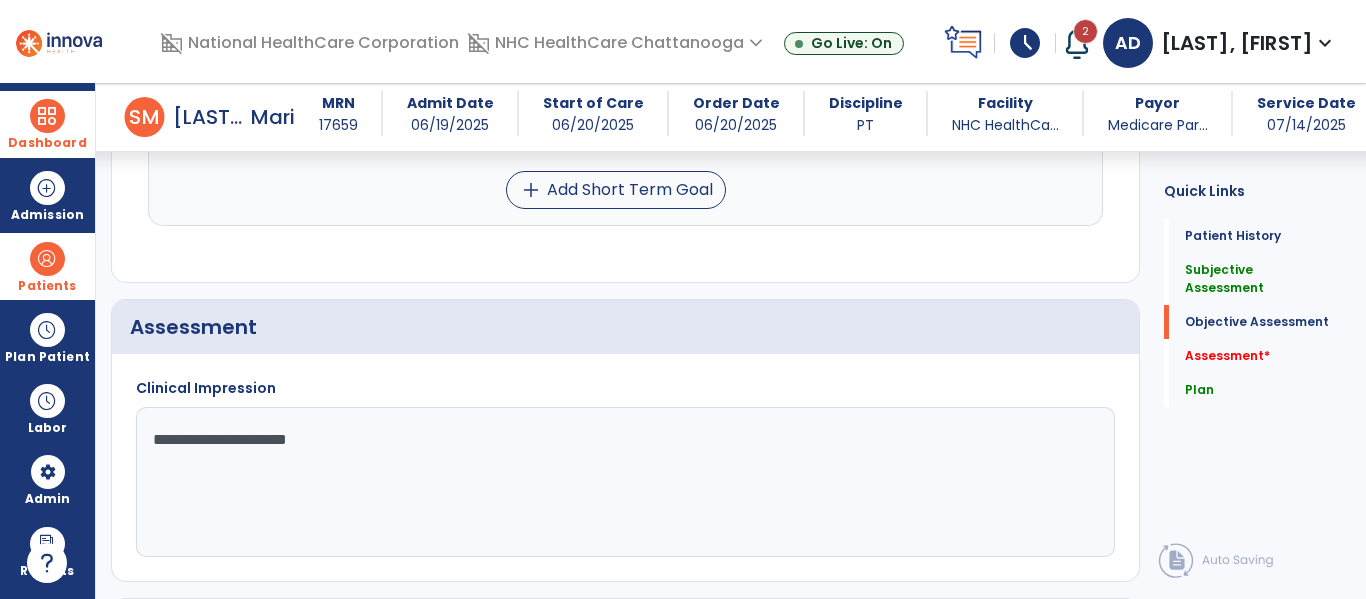 click on "**********" 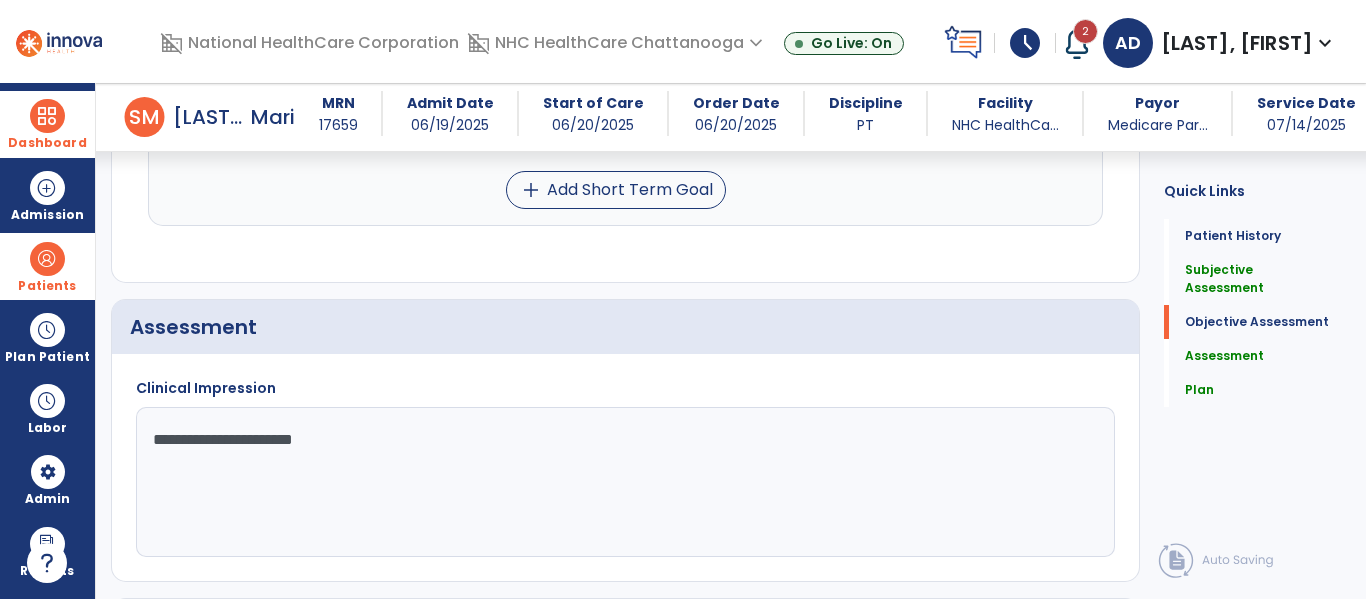 click on "**********" 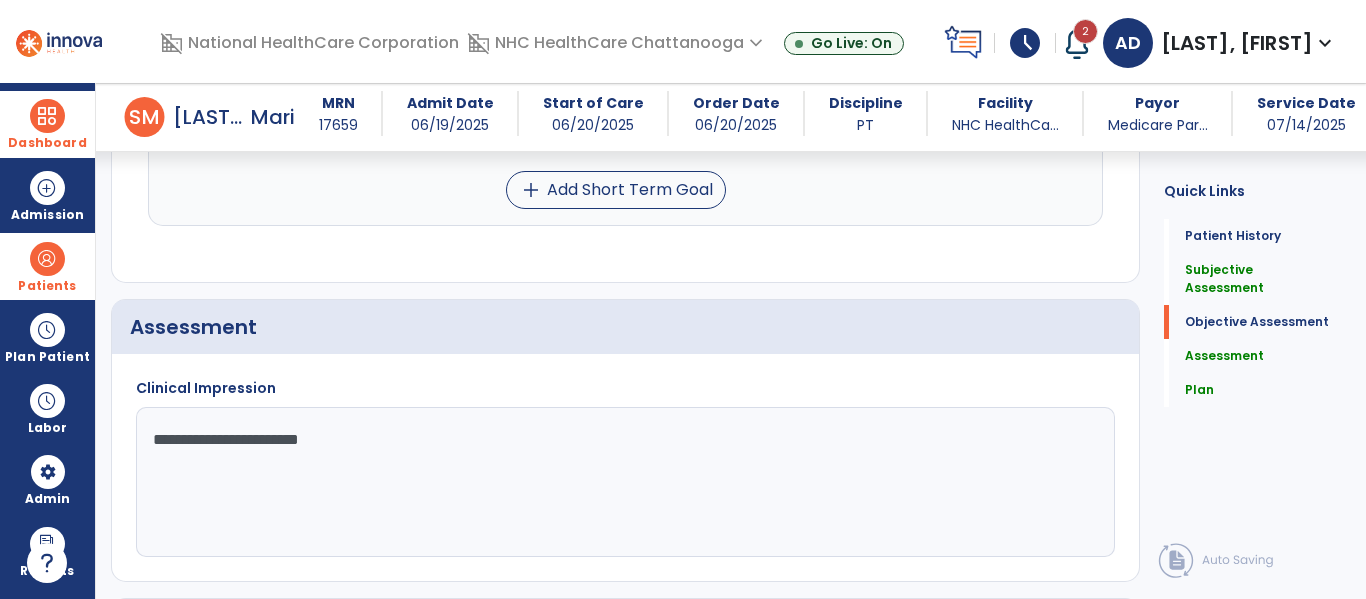 click on "**********" 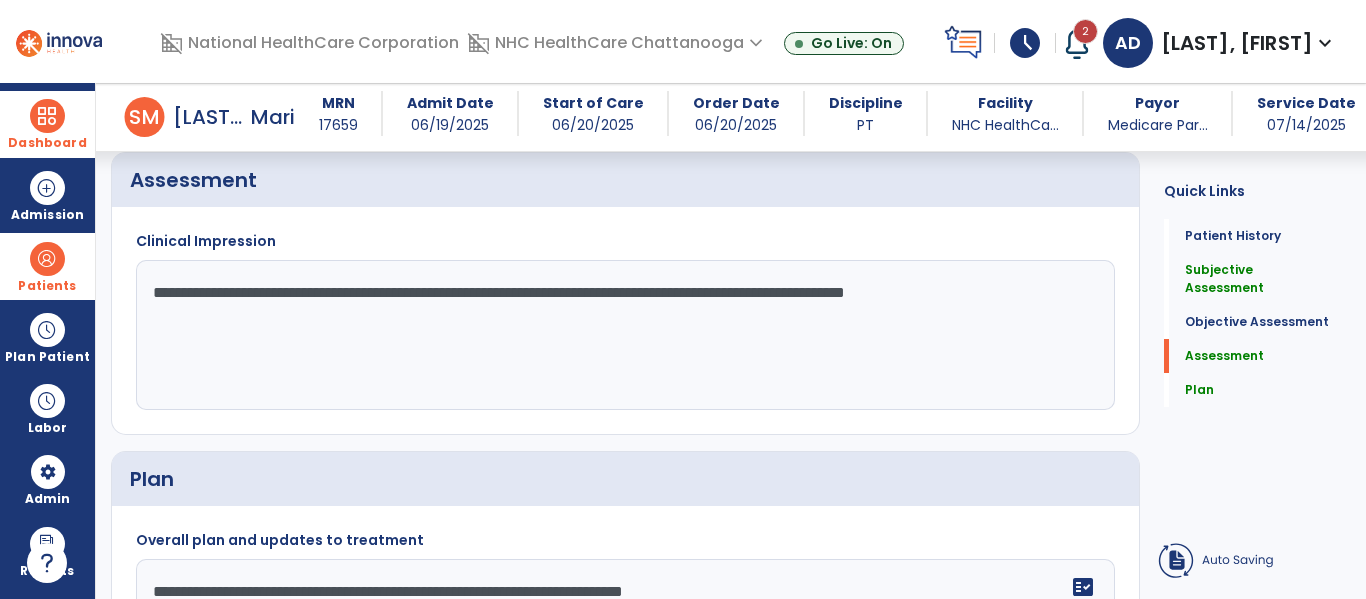 scroll, scrollTop: 1725, scrollLeft: 0, axis: vertical 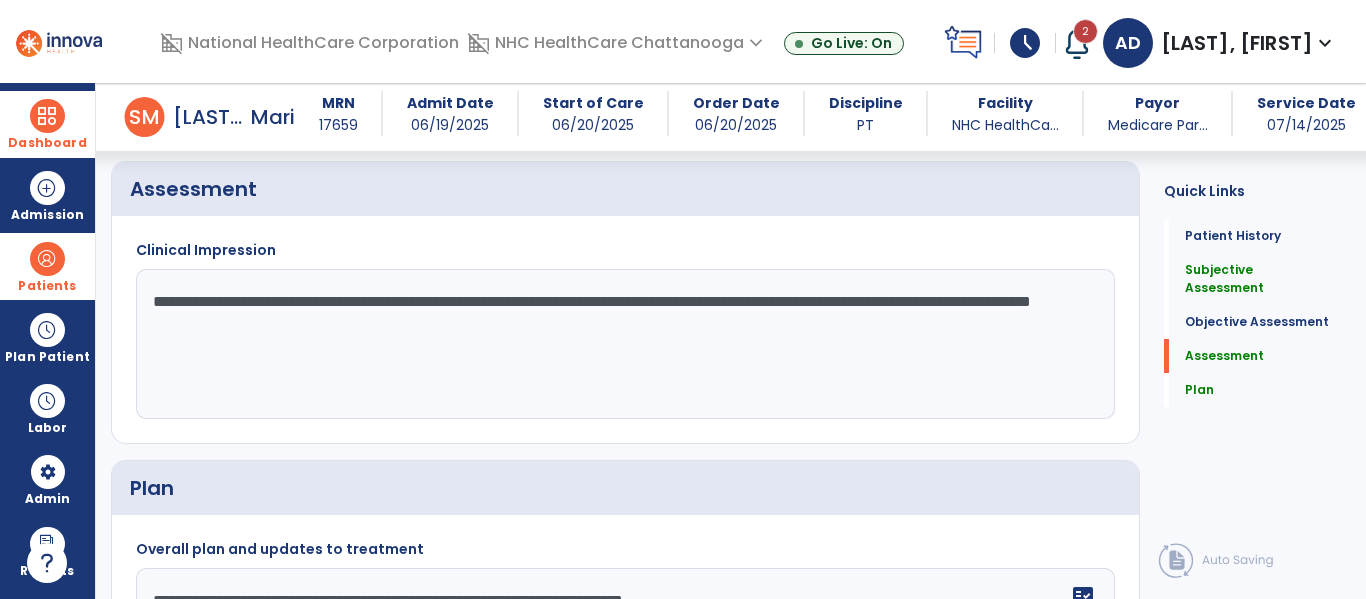 click on "2" at bounding box center (1085, 31) 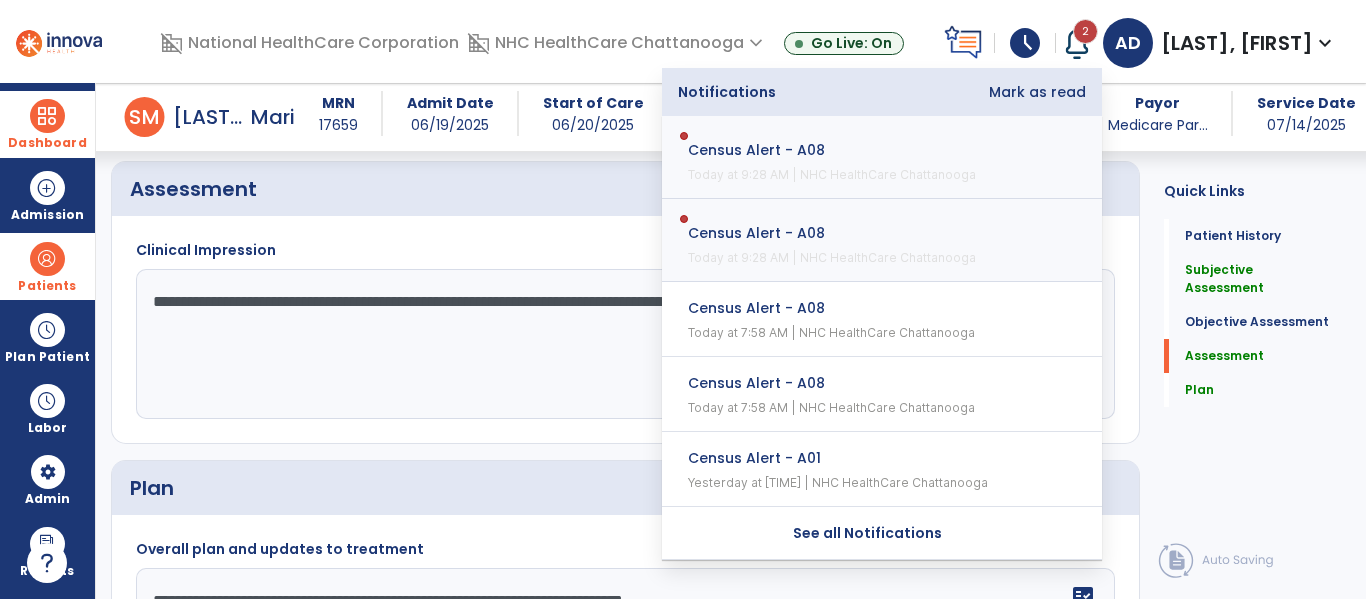 click on "Mark as read" at bounding box center [1037, 92] 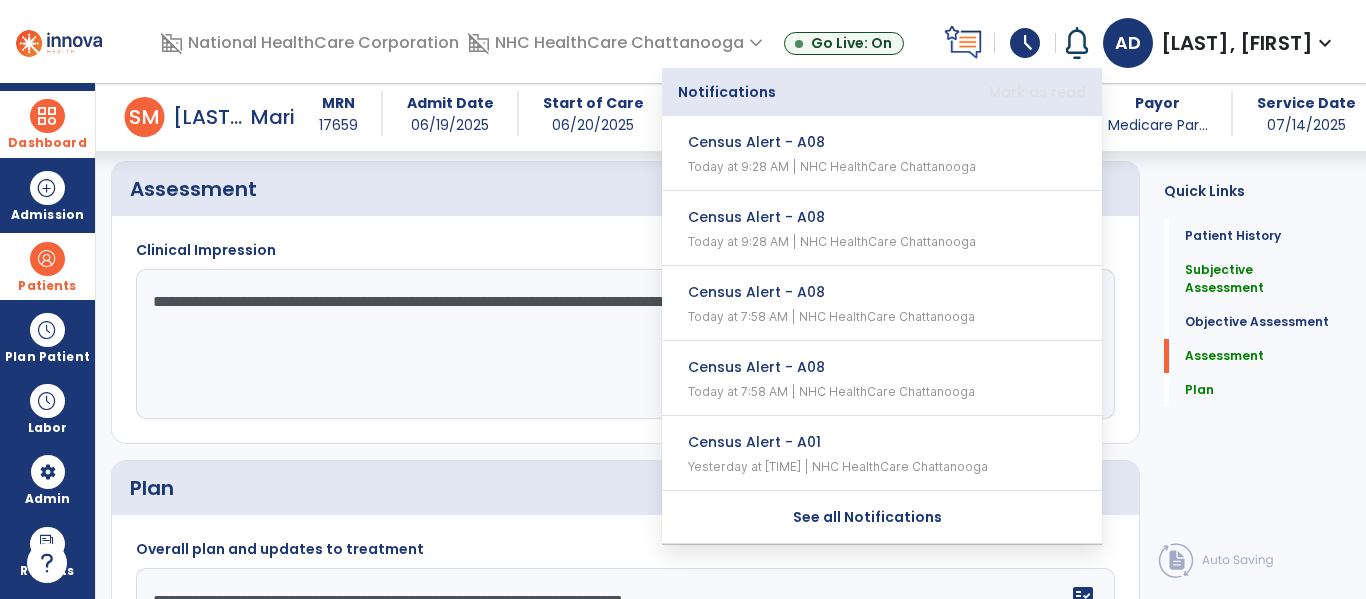 click on "Assessment" 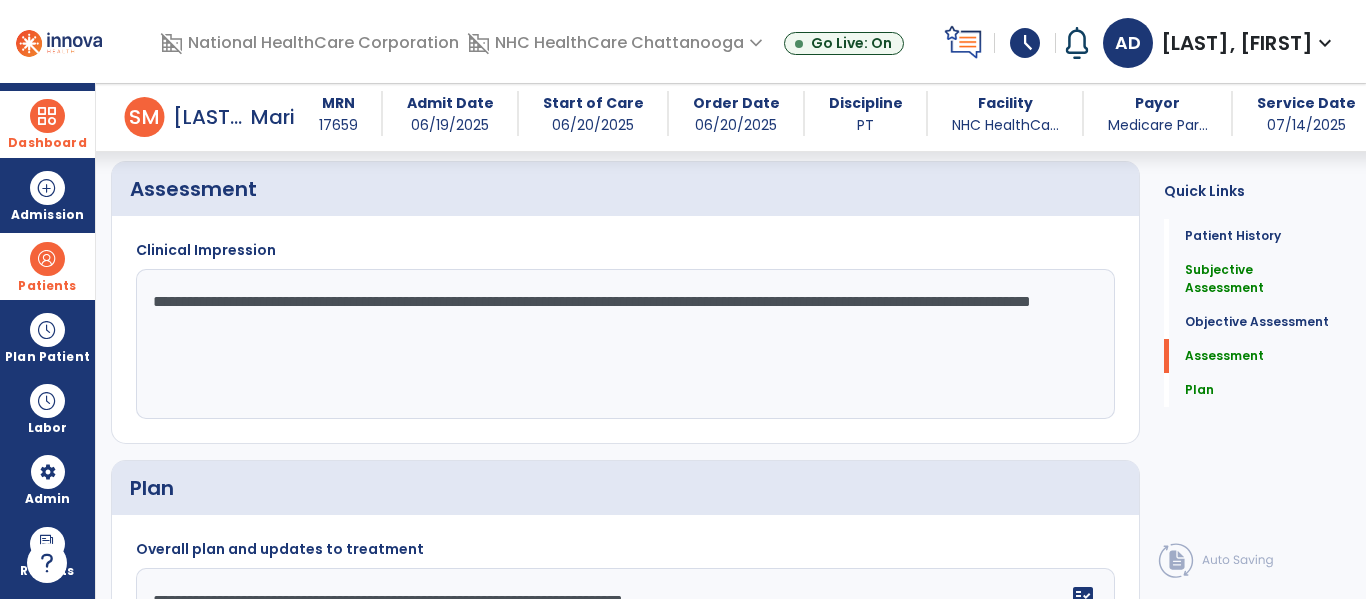 click on "**********" 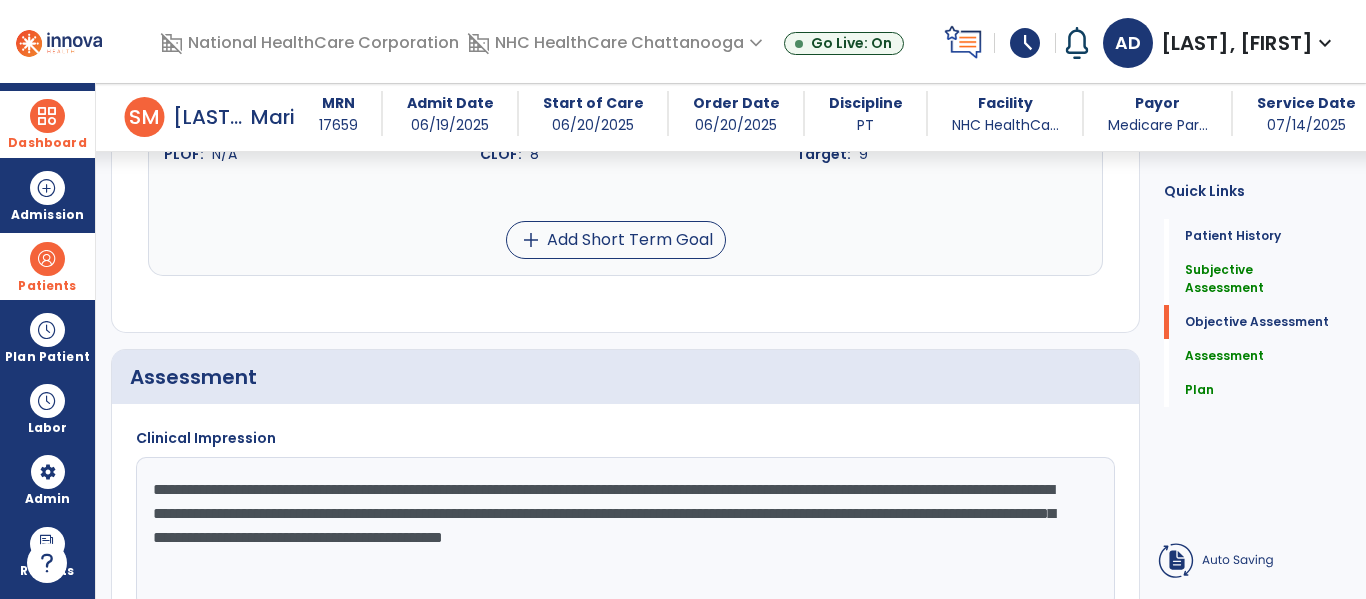 scroll, scrollTop: 1531, scrollLeft: 0, axis: vertical 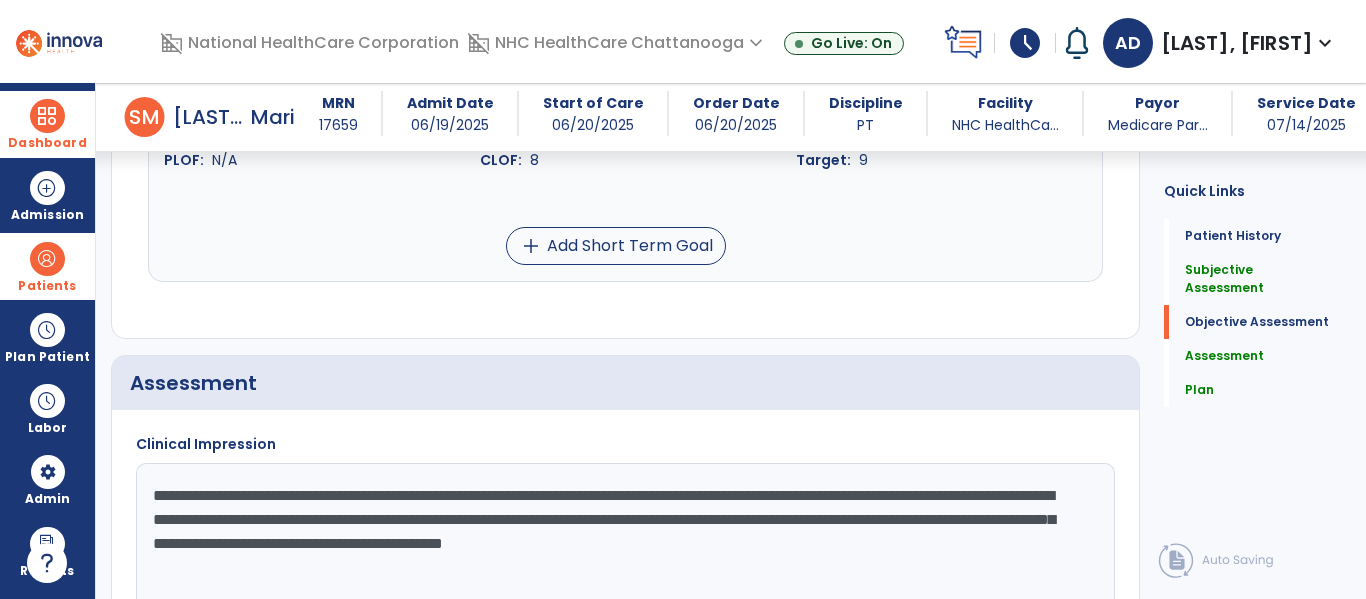 drag, startPoint x: 155, startPoint y: 491, endPoint x: 1055, endPoint y: 554, distance: 902.20233 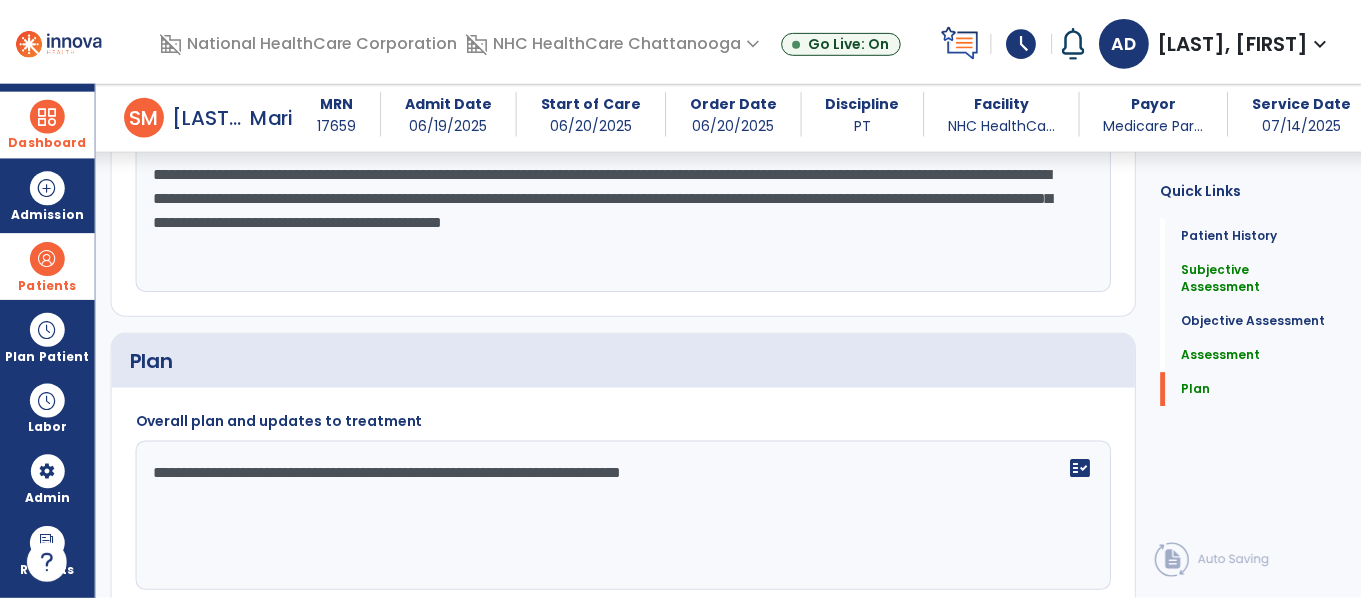 scroll, scrollTop: 1943, scrollLeft: 0, axis: vertical 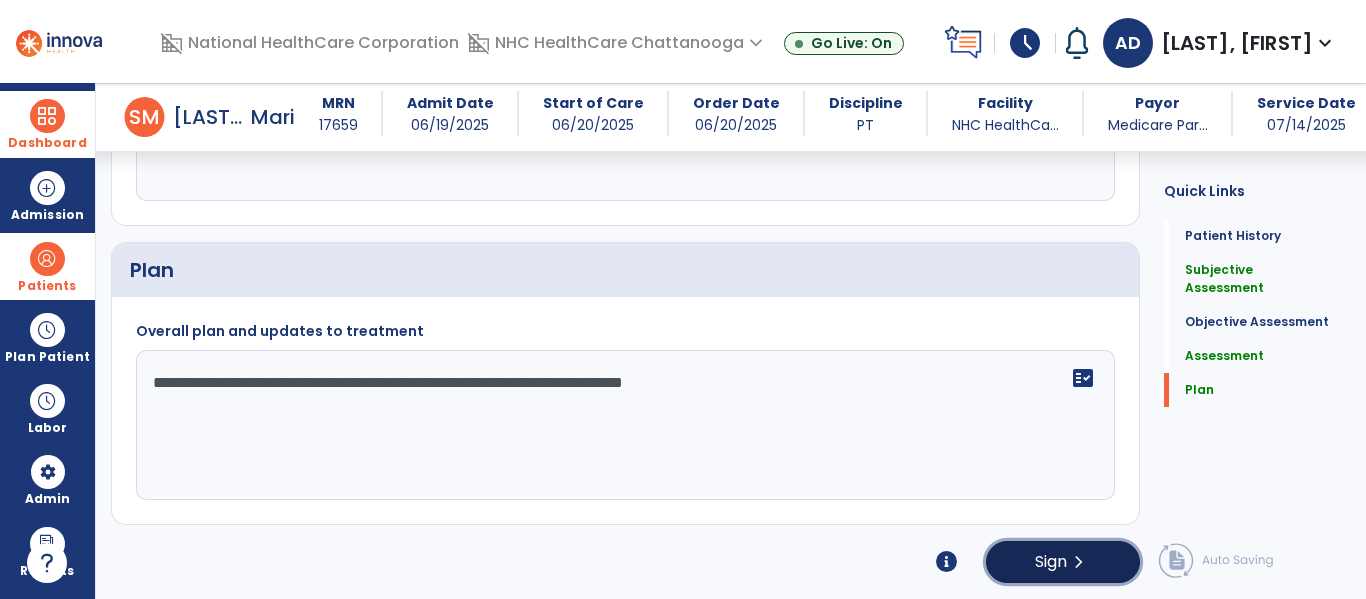 click on "Sign" 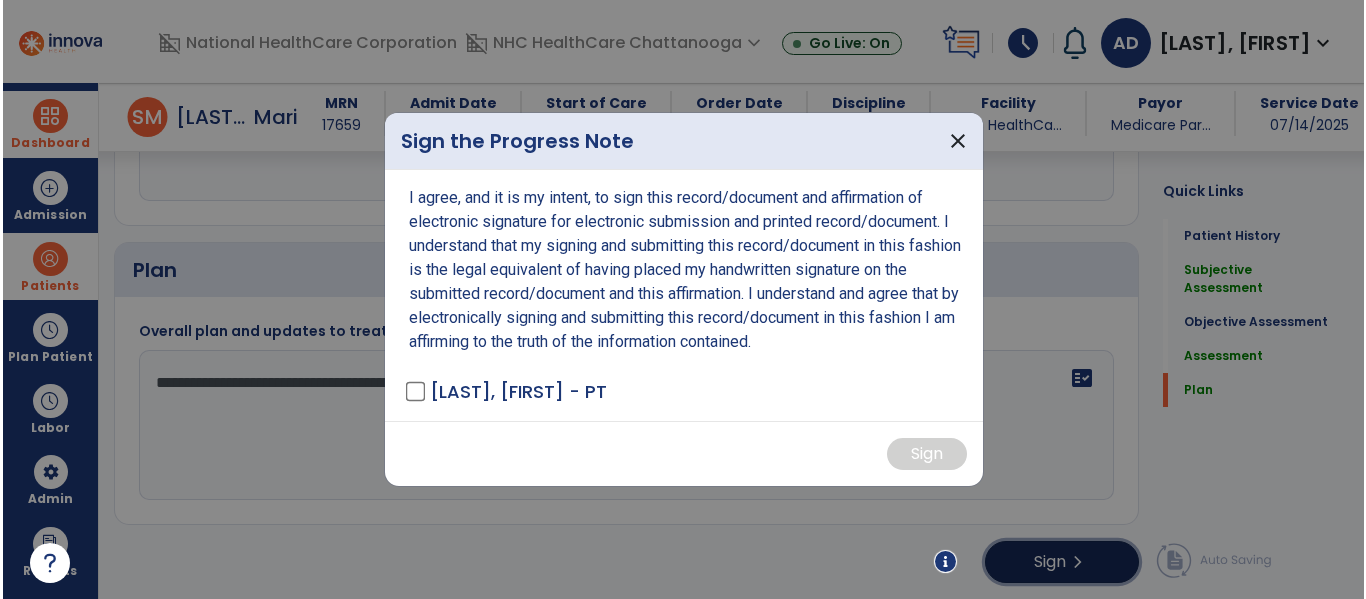 scroll, scrollTop: 1943, scrollLeft: 0, axis: vertical 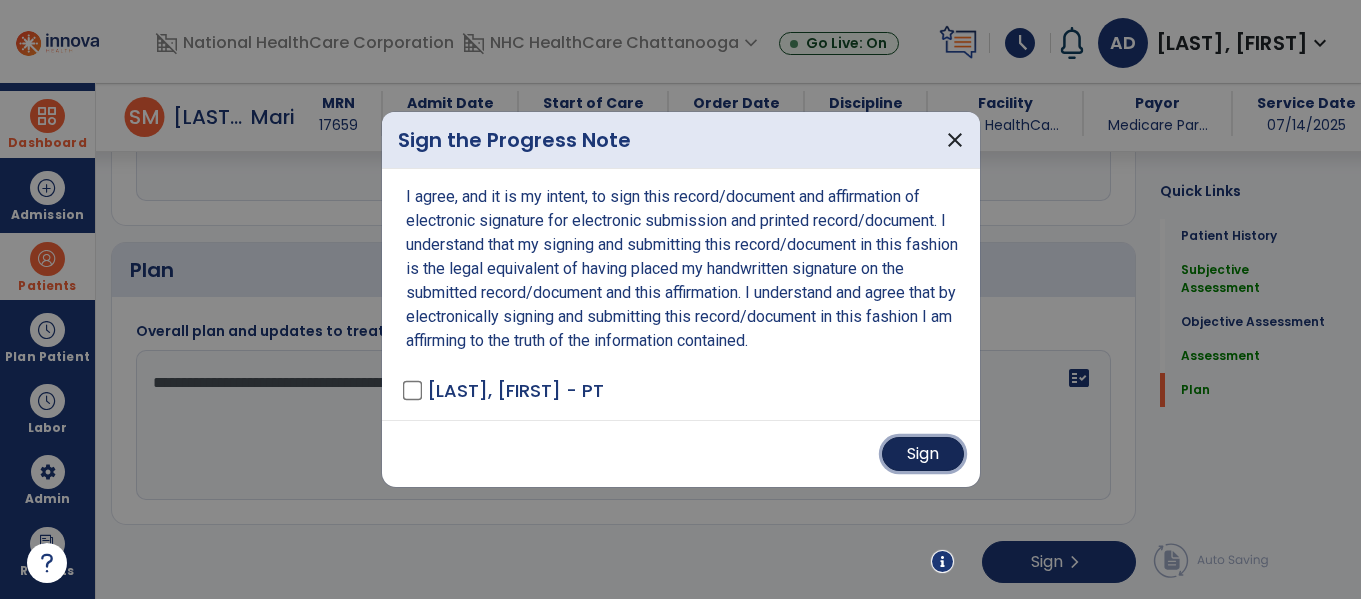 click on "Sign" at bounding box center [923, 454] 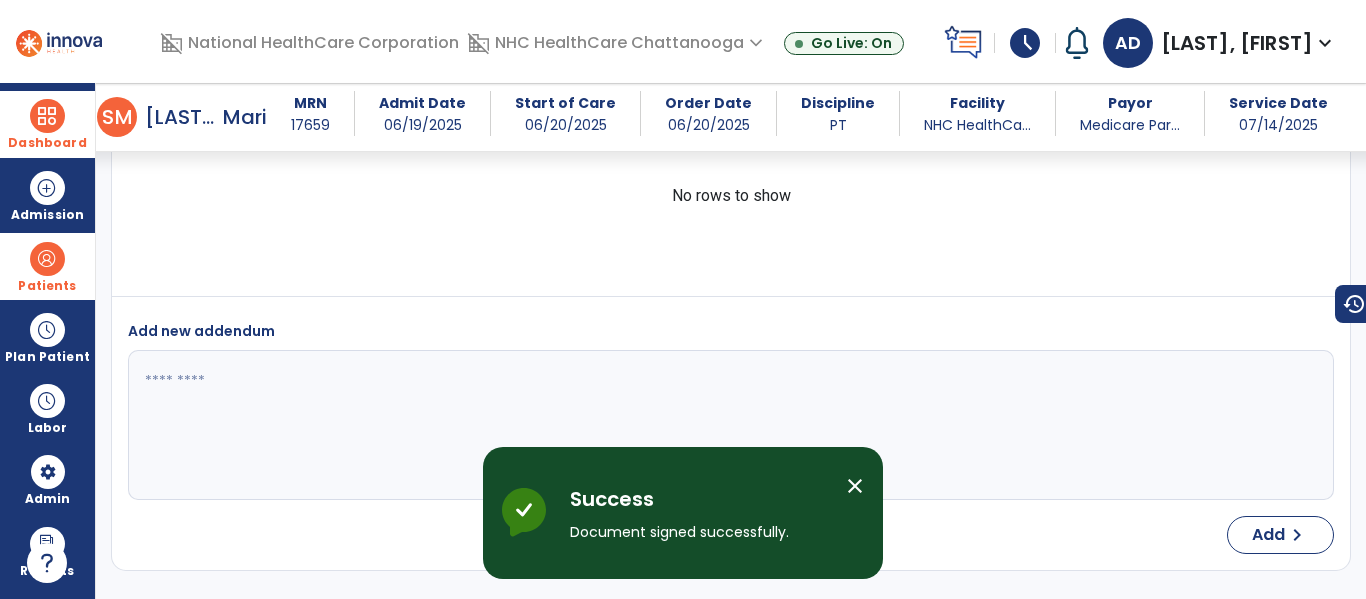 scroll, scrollTop: 2475, scrollLeft: 0, axis: vertical 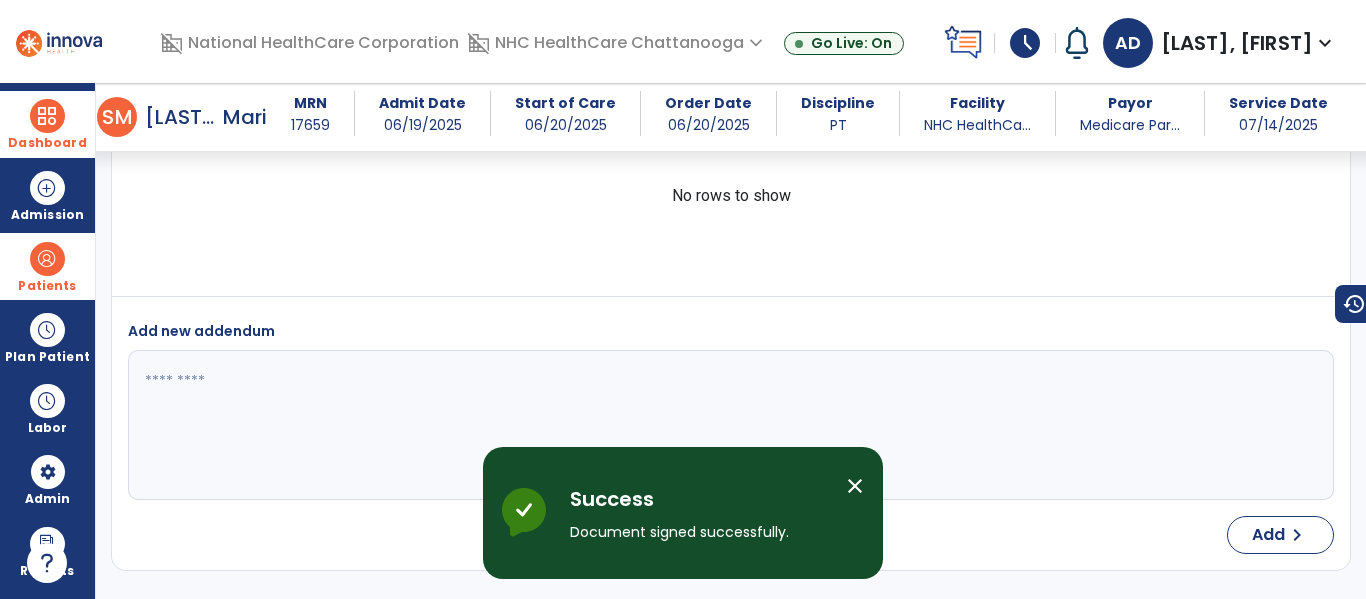 click at bounding box center (47, 116) 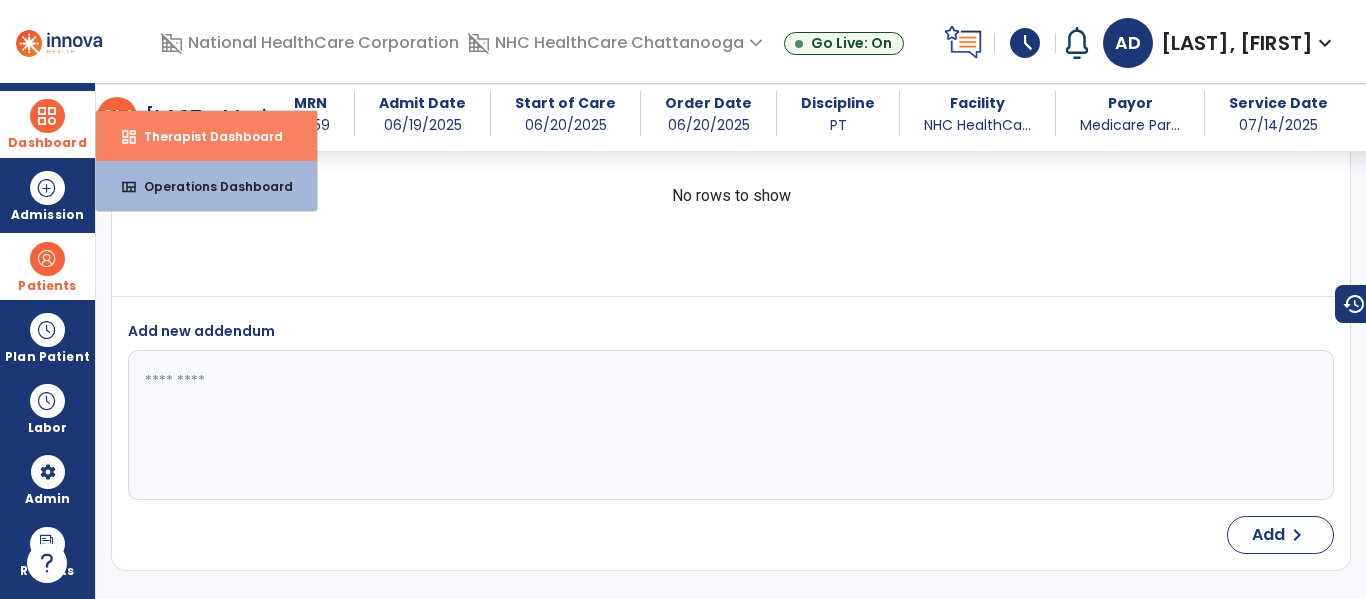 click on "dashboard  Therapist Dashboard" at bounding box center [206, 136] 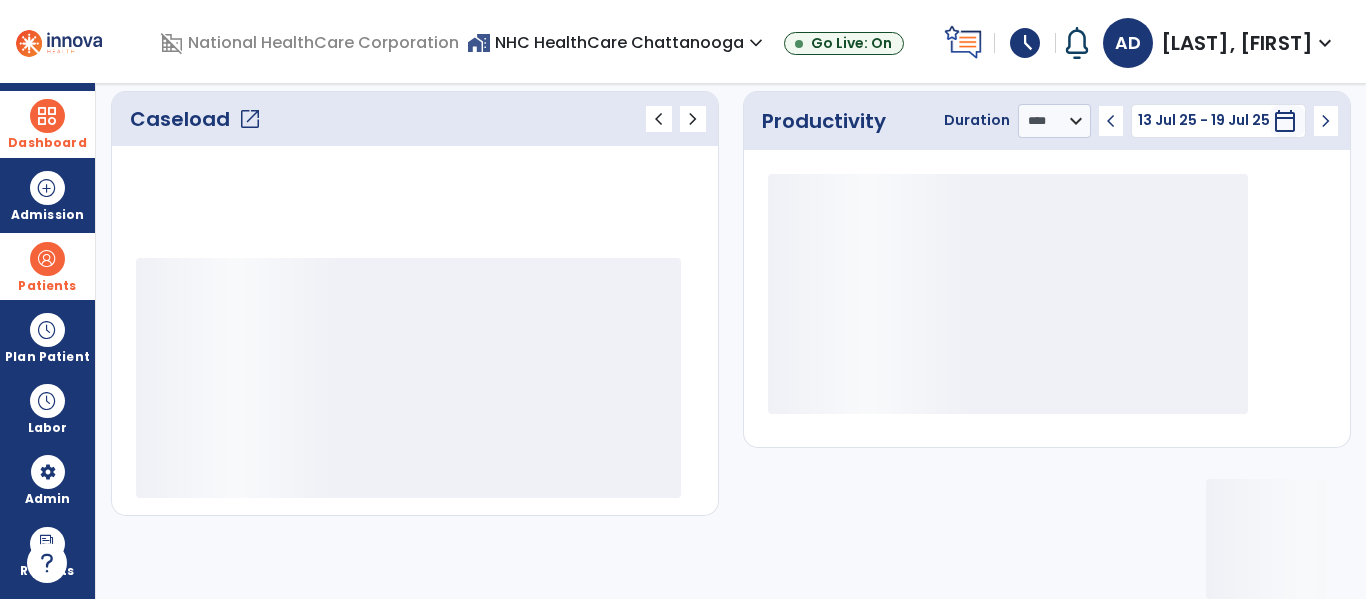 scroll, scrollTop: 277, scrollLeft: 0, axis: vertical 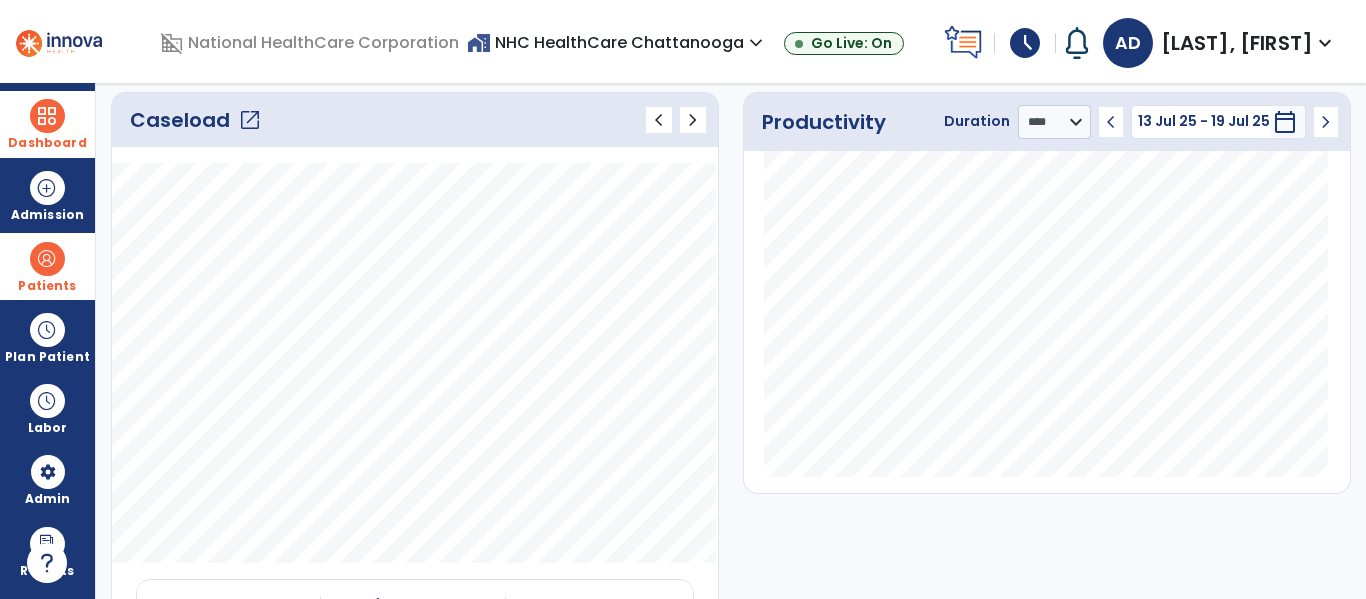 click at bounding box center [47, 116] 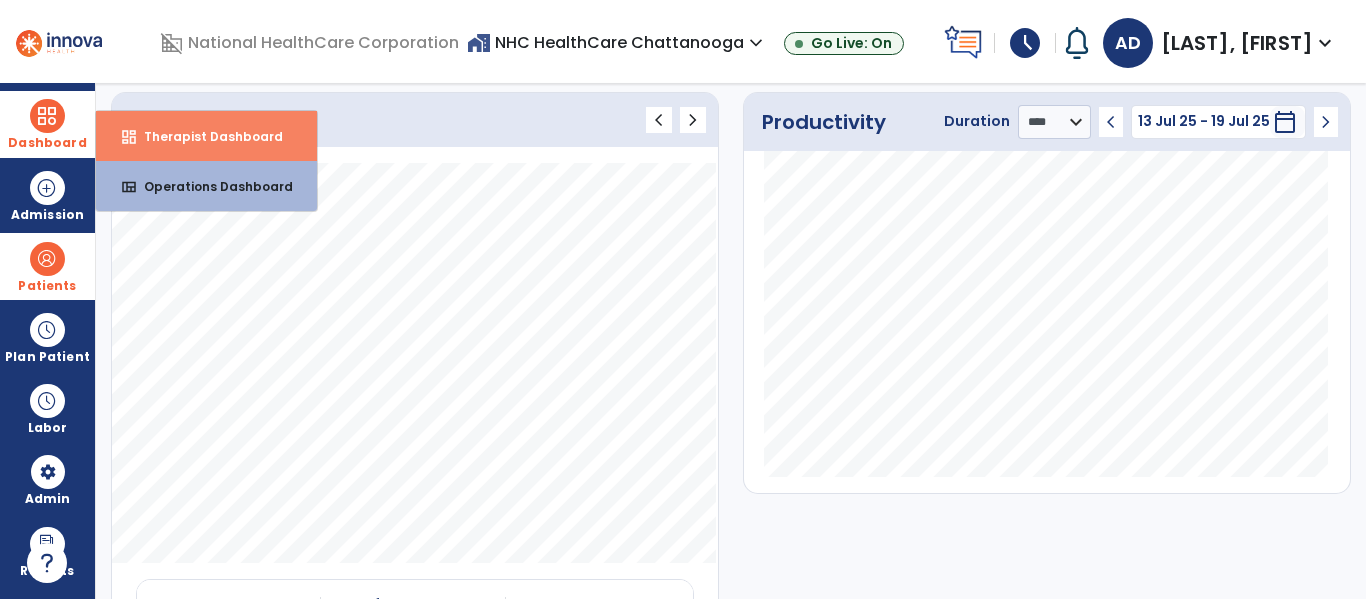 click on "Therapist Dashboard" at bounding box center [205, 136] 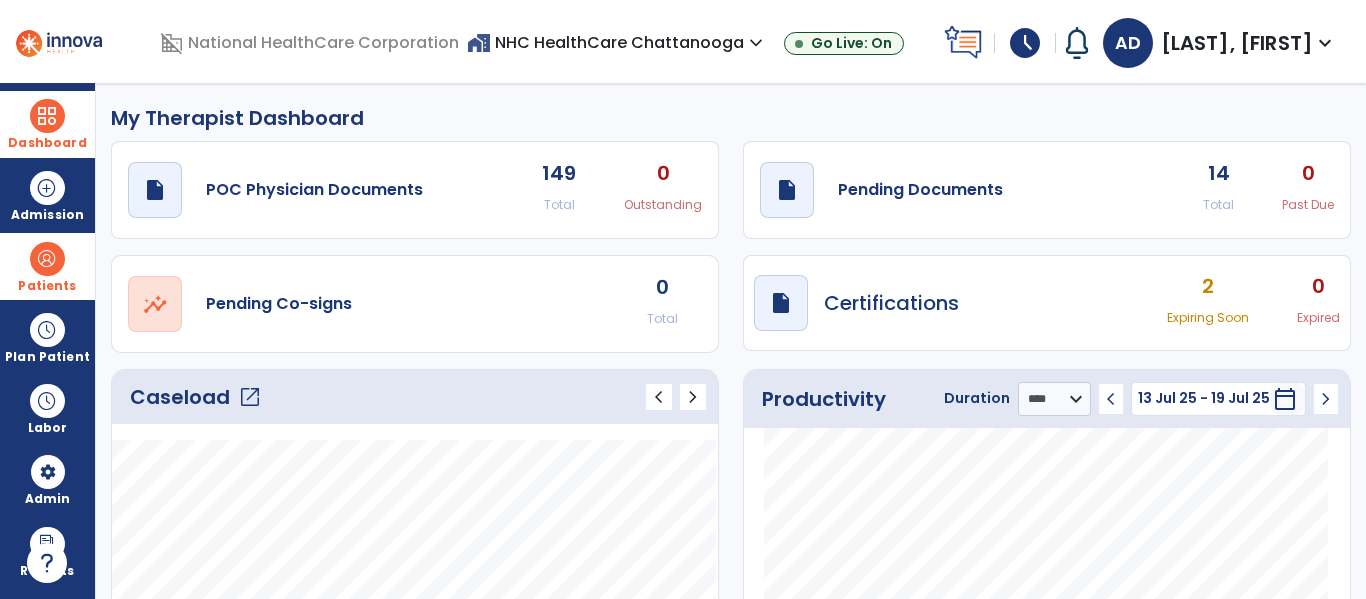 scroll, scrollTop: 1, scrollLeft: 0, axis: vertical 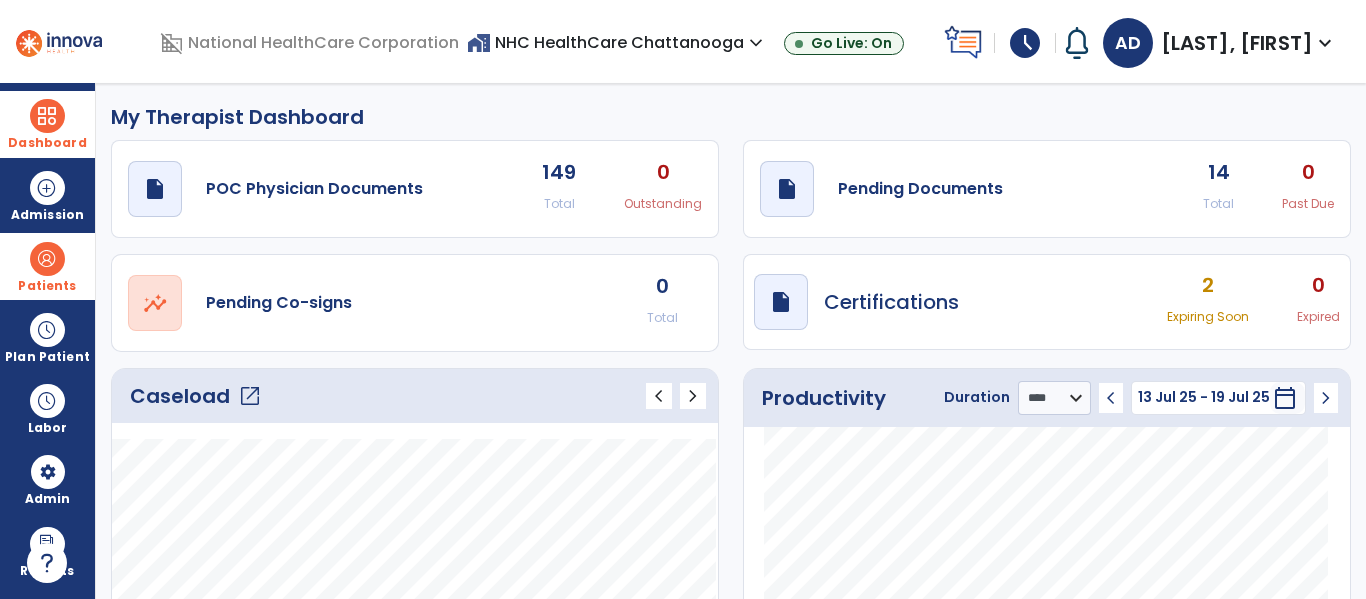 click on "14" 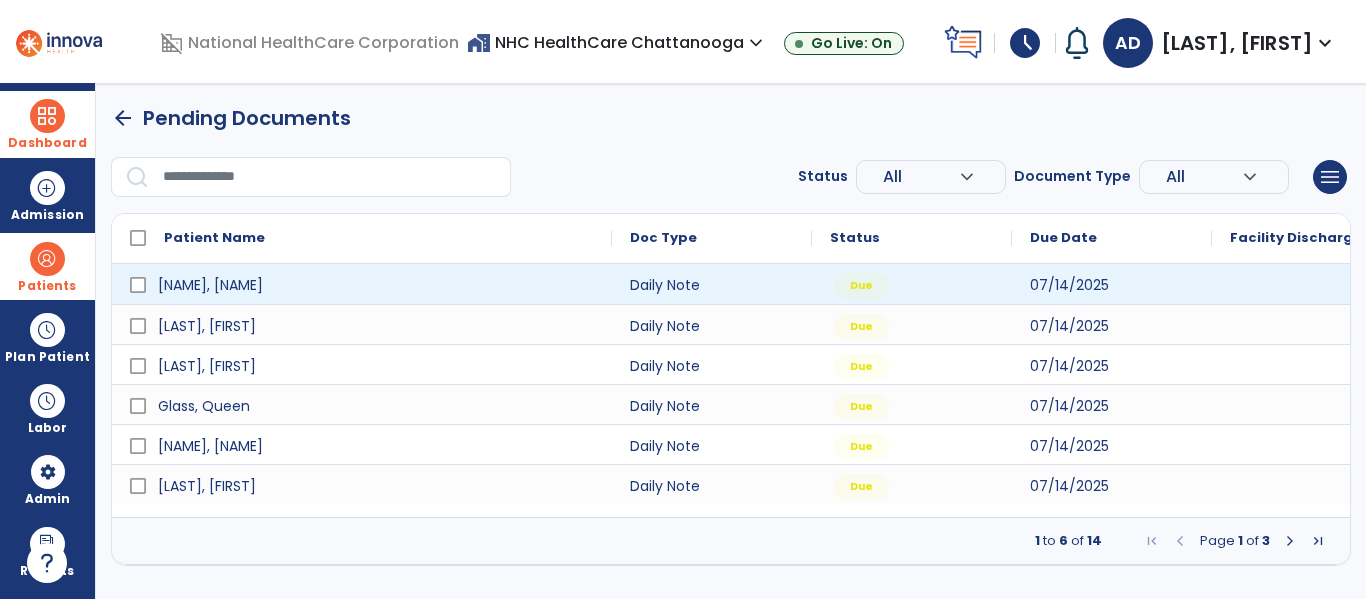 scroll, scrollTop: 0, scrollLeft: 0, axis: both 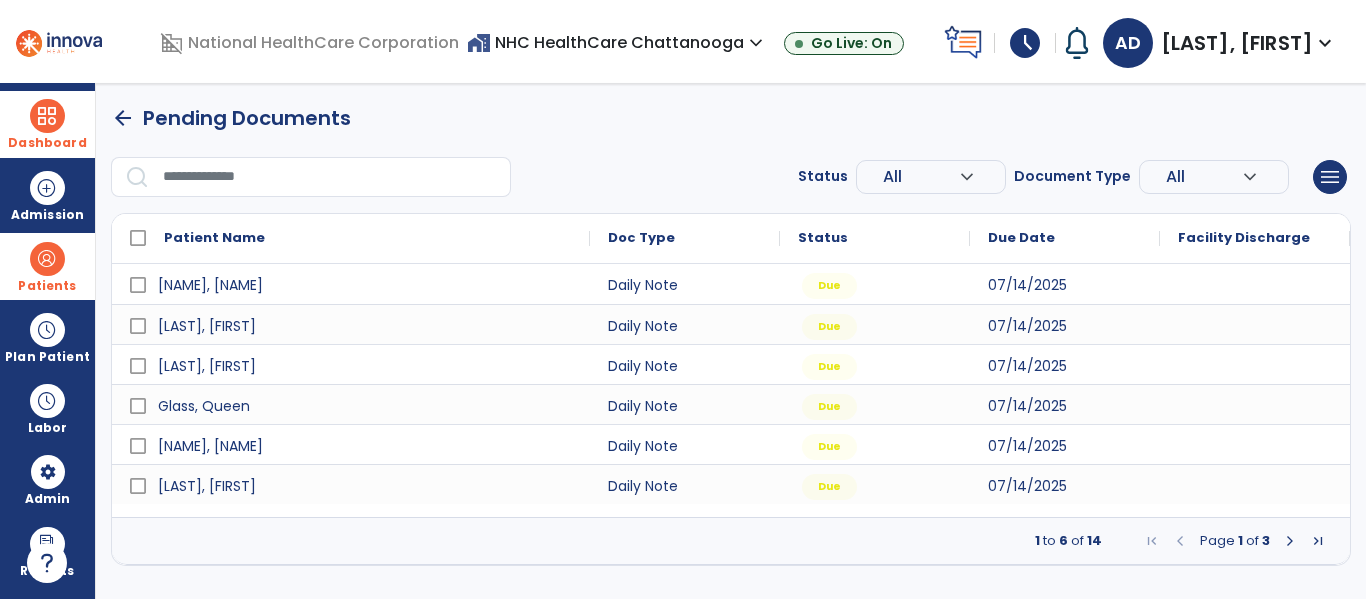 click at bounding box center (1290, 541) 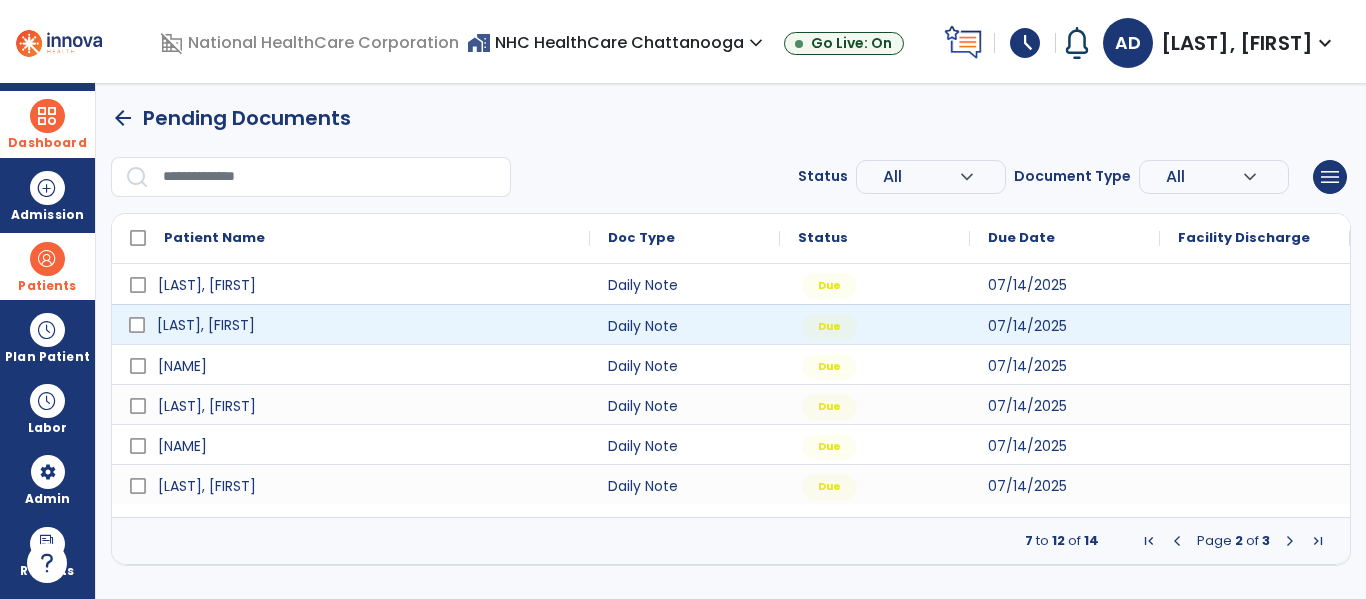 click on "[LAST], [FIRST]" at bounding box center [365, 325] 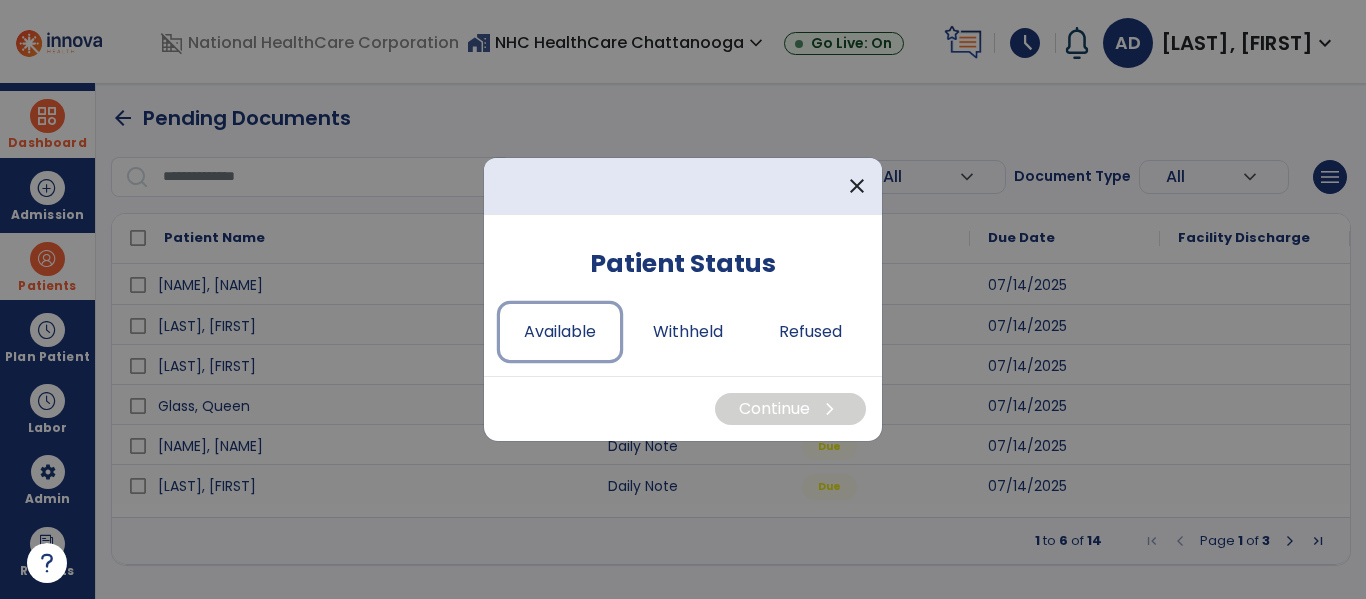 click on "Available" at bounding box center [560, 332] 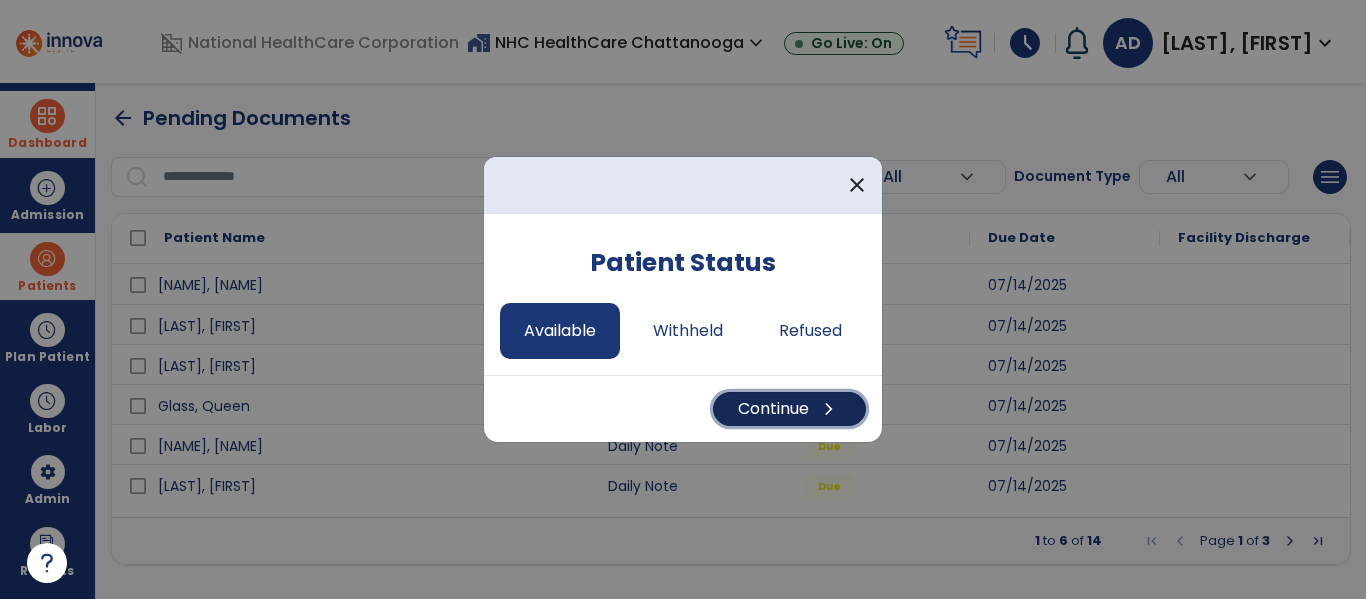 click on "Continue   chevron_right" at bounding box center (789, 409) 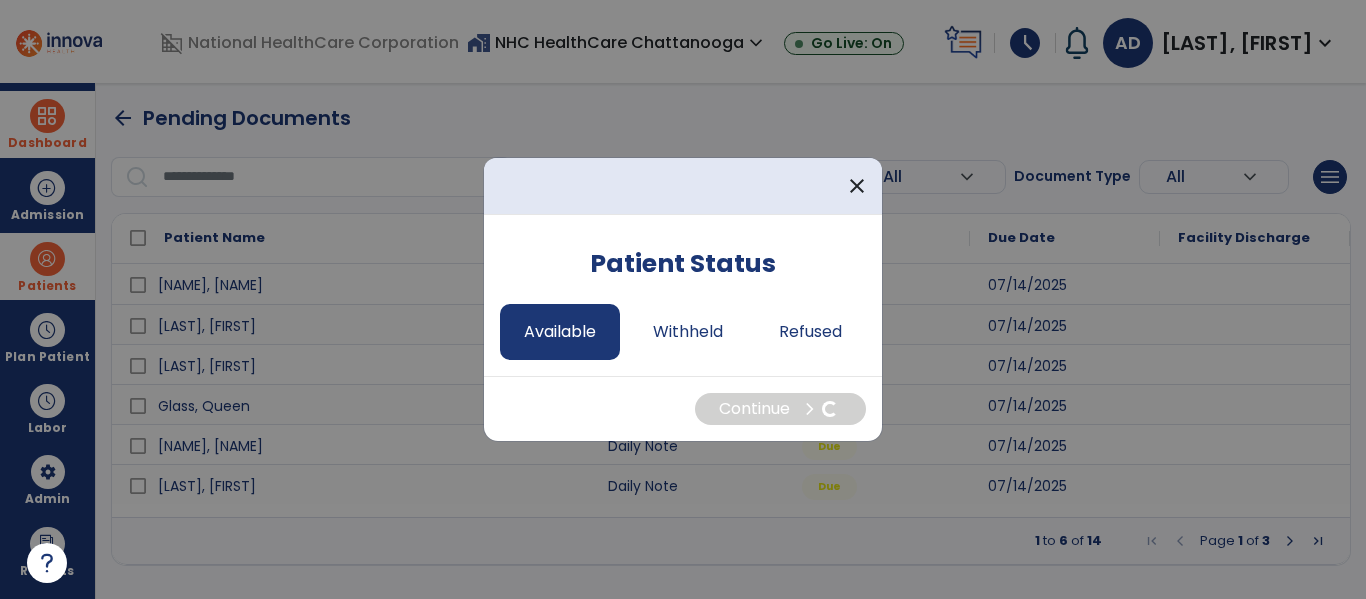 select on "*" 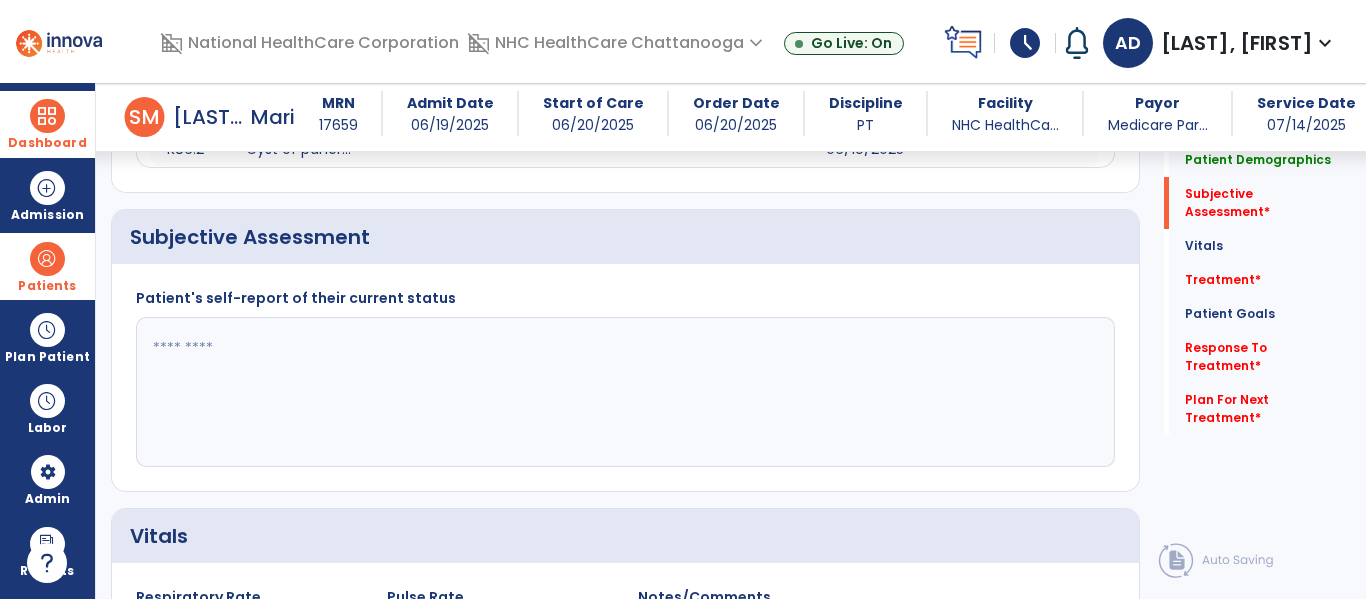 scroll, scrollTop: 446, scrollLeft: 0, axis: vertical 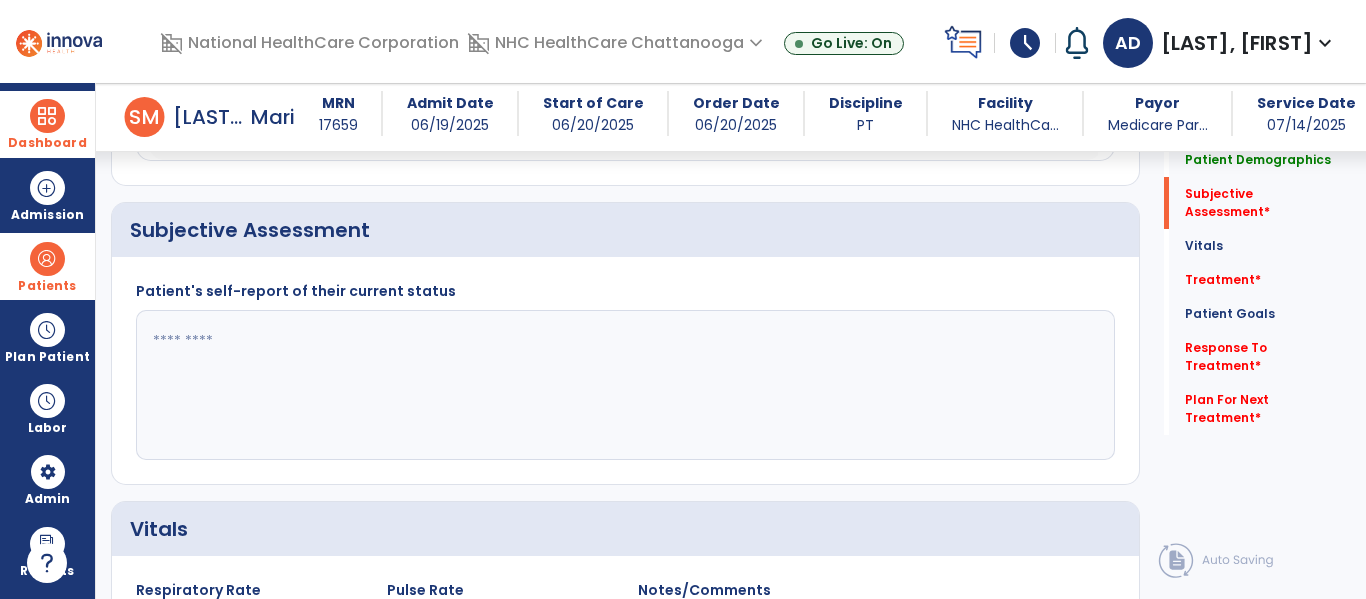 click 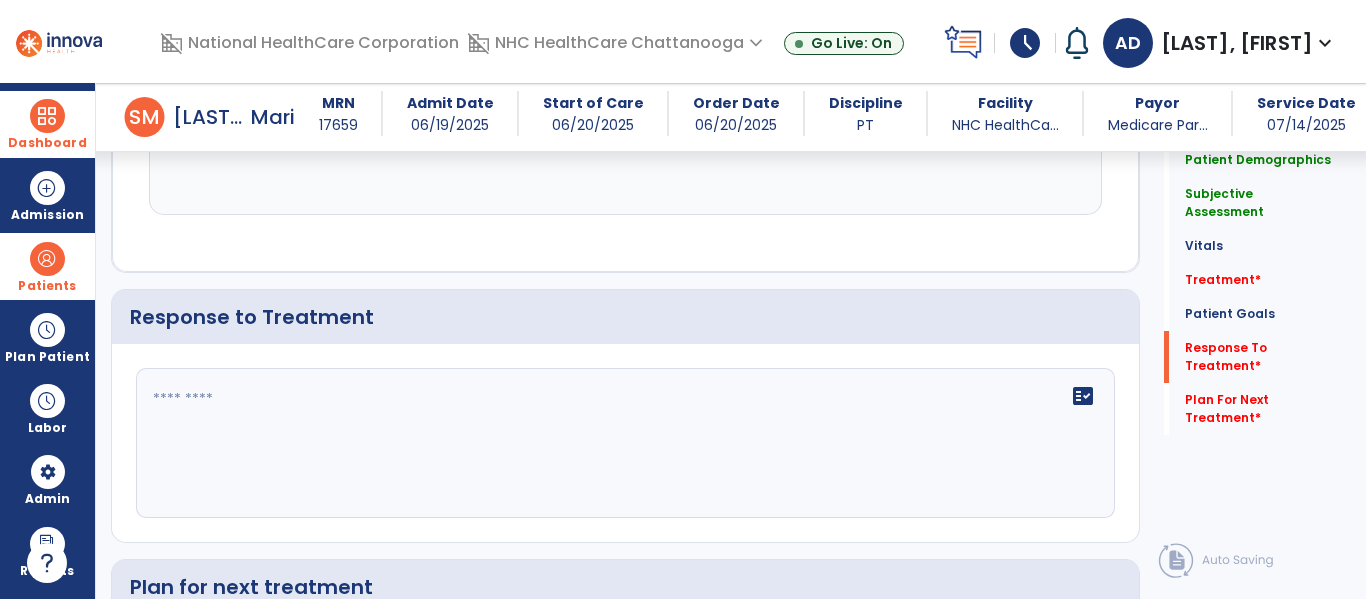 scroll, scrollTop: 2180, scrollLeft: 0, axis: vertical 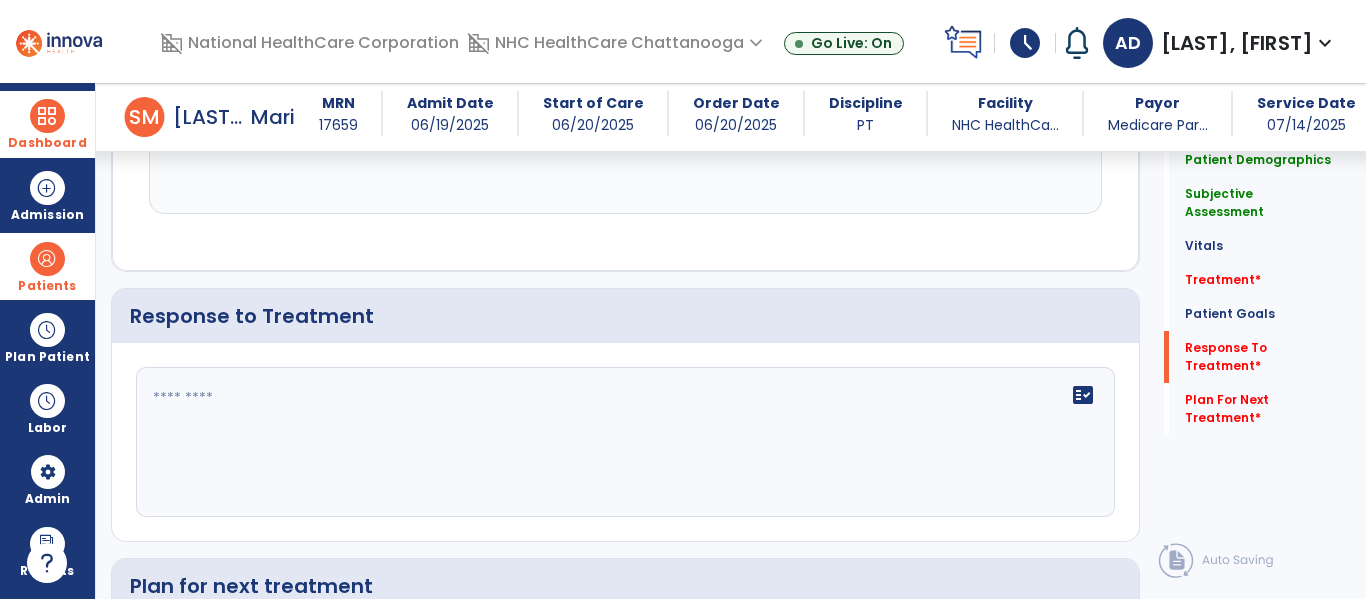type on "**********" 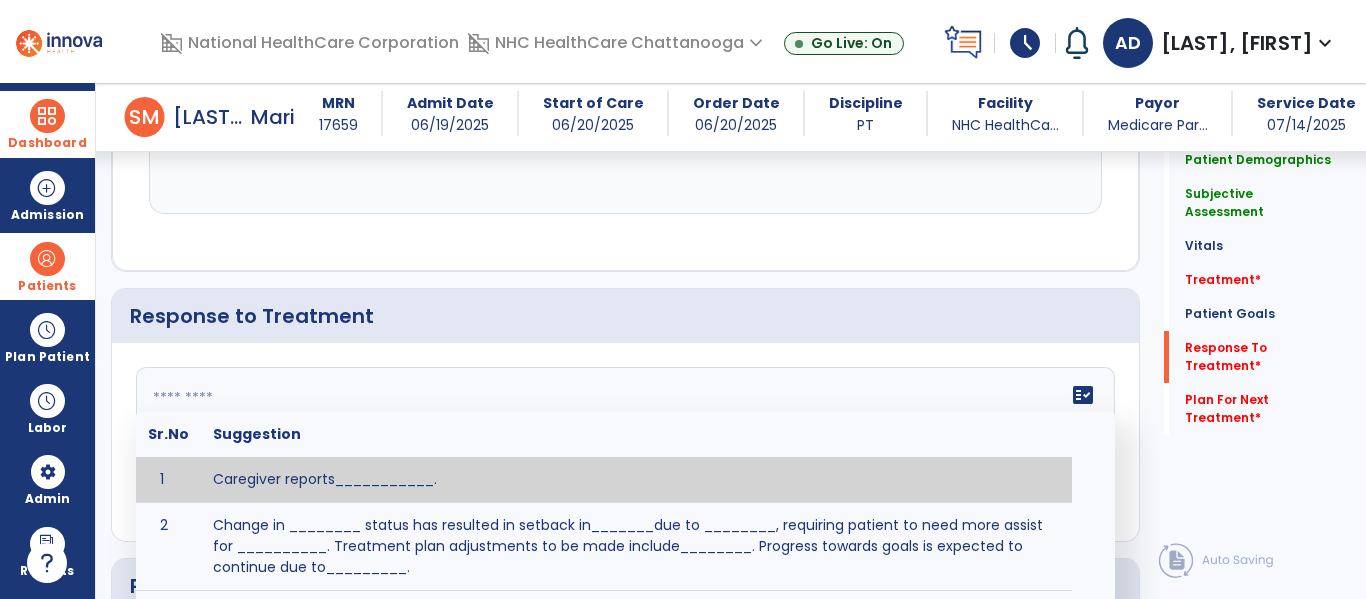 click 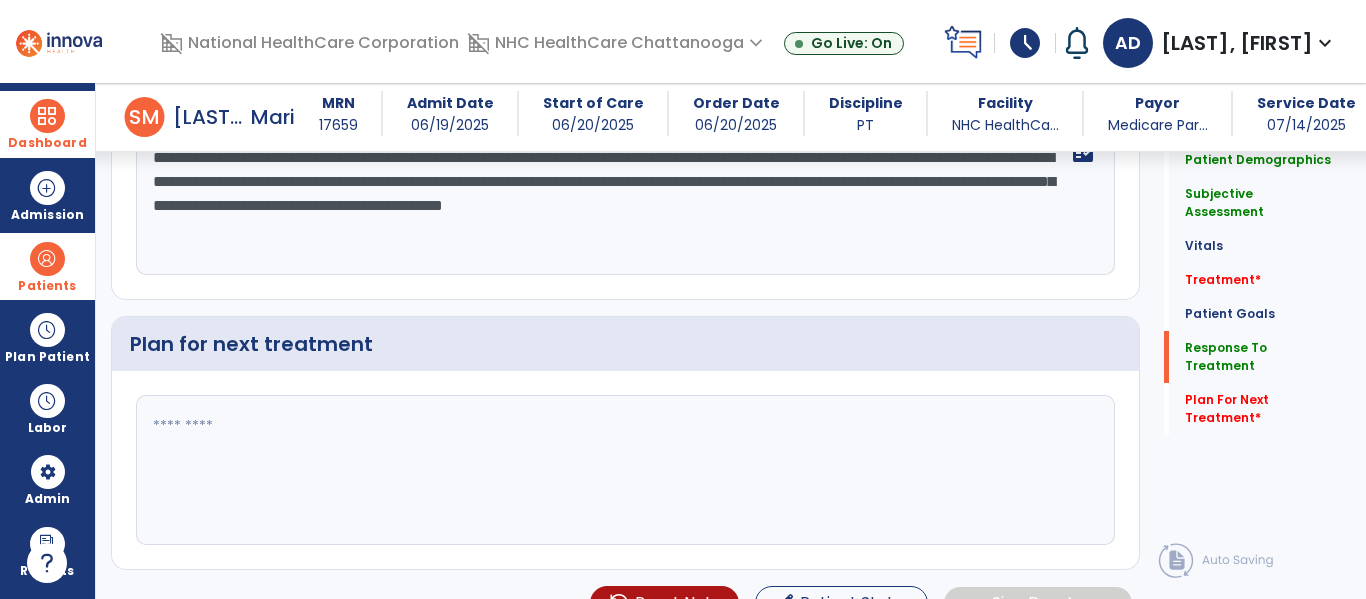 scroll, scrollTop: 2423, scrollLeft: 0, axis: vertical 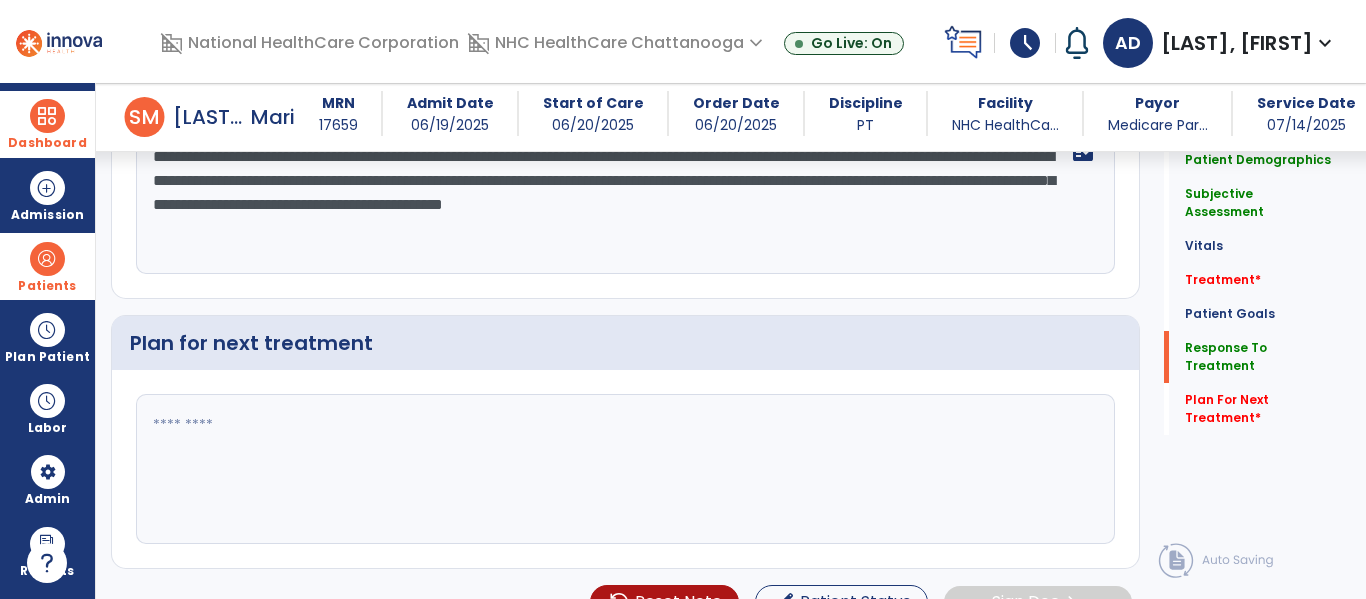 type on "**********" 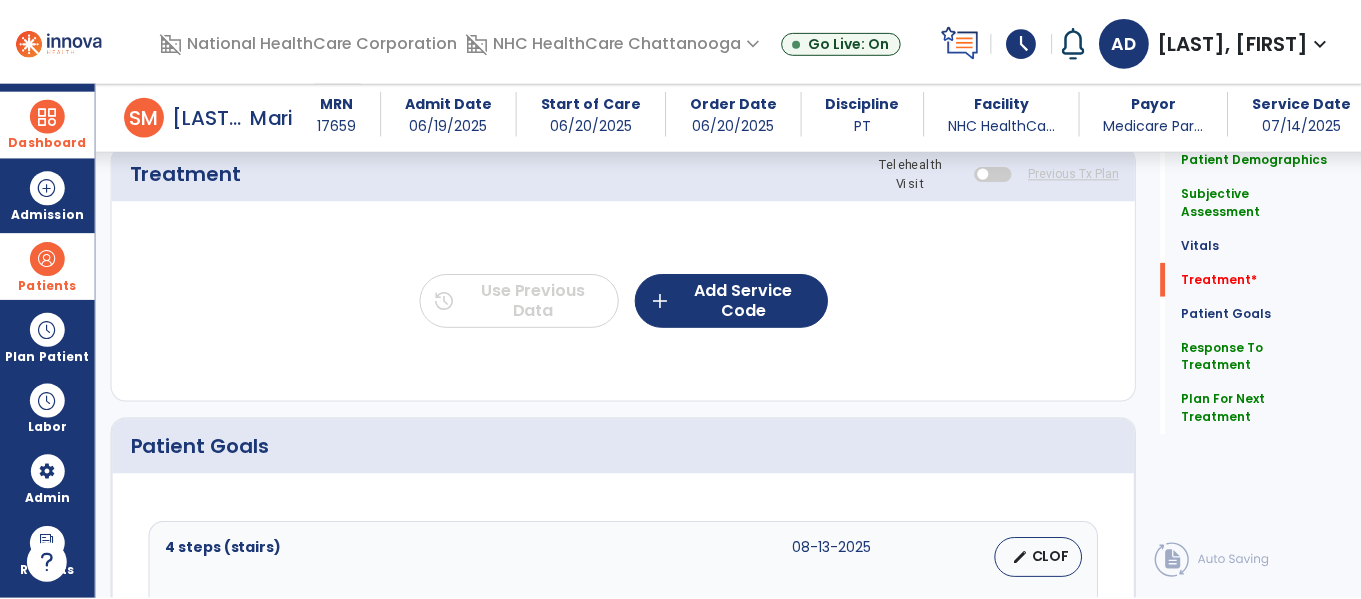 scroll, scrollTop: 1233, scrollLeft: 0, axis: vertical 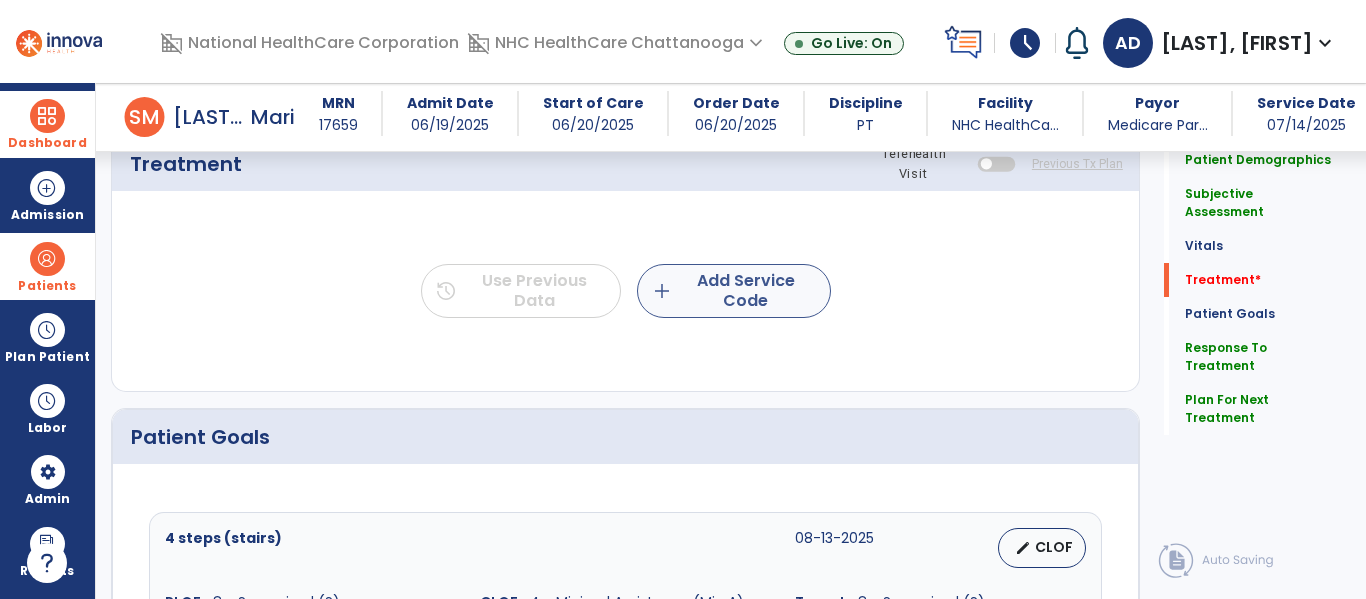 type on "**********" 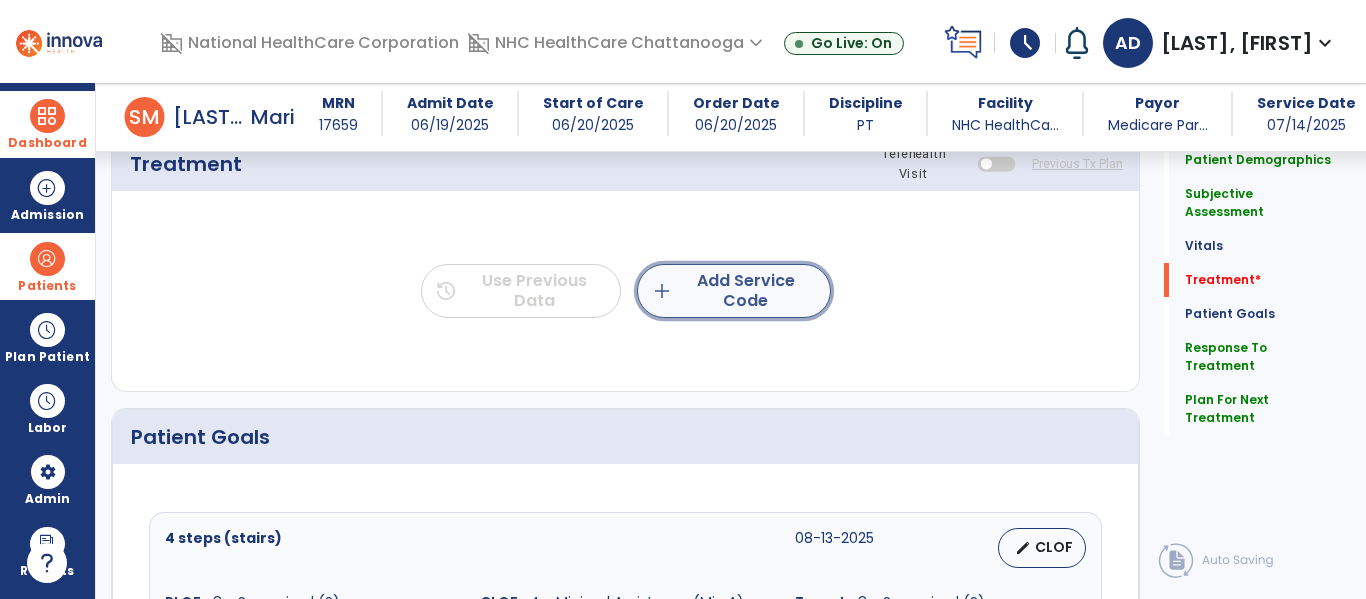 click on "add  Add Service Code" 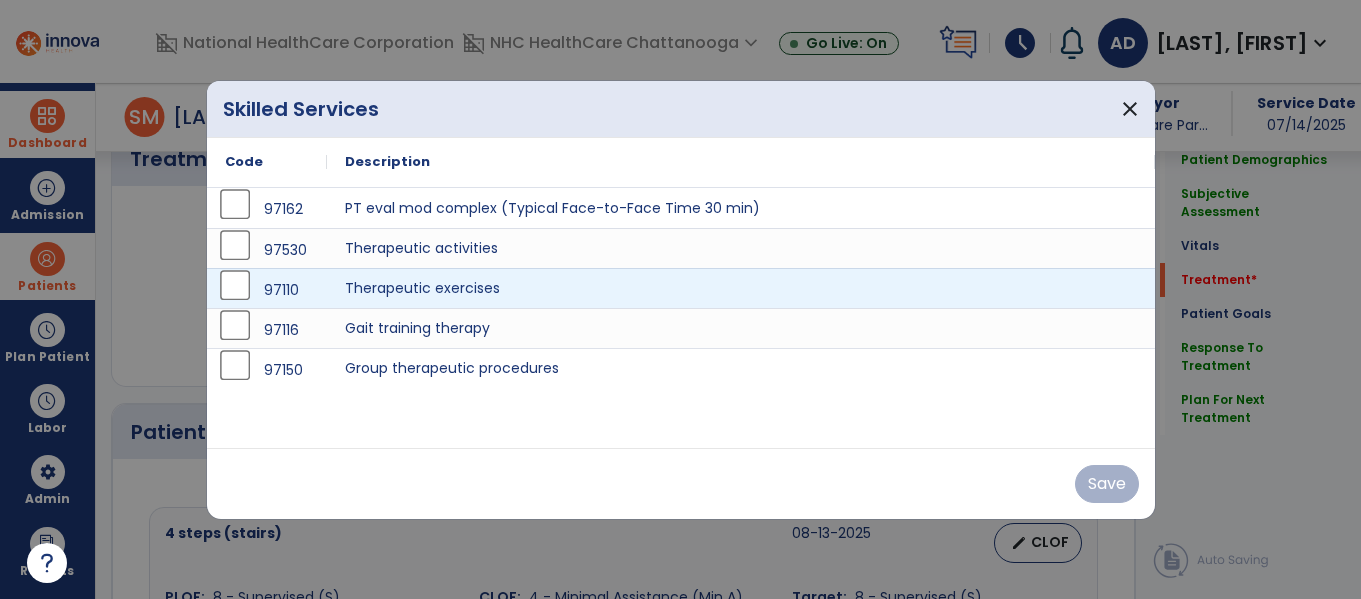 scroll, scrollTop: 1233, scrollLeft: 0, axis: vertical 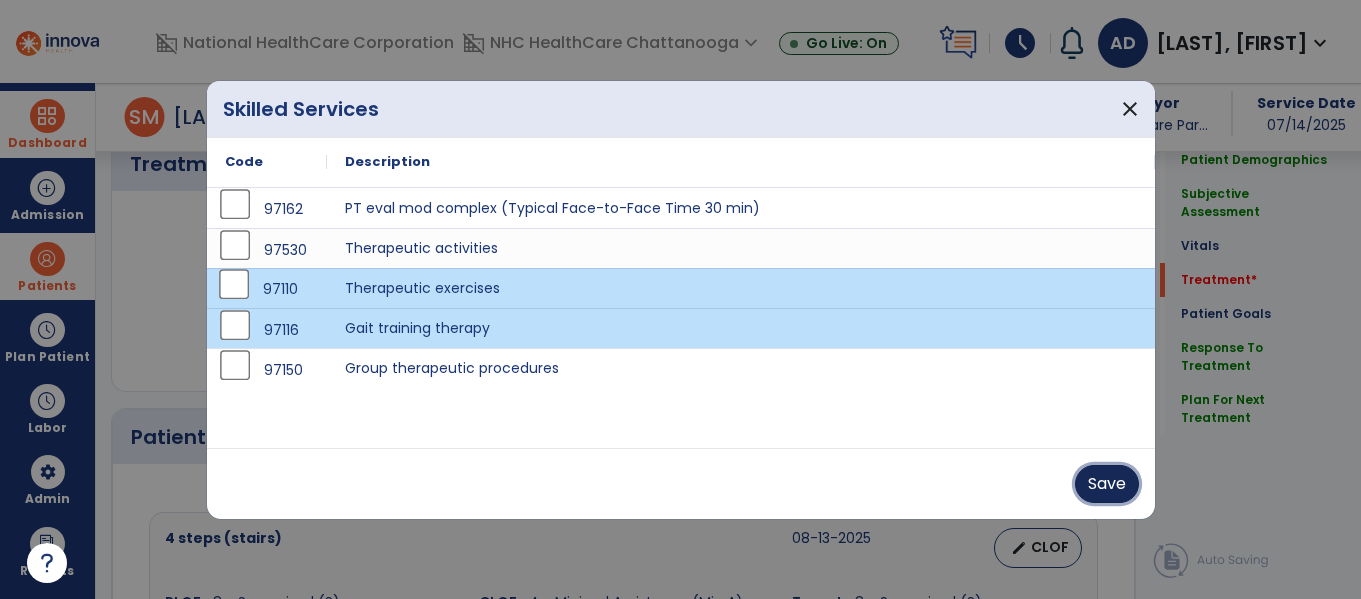 click on "Save" at bounding box center (1107, 484) 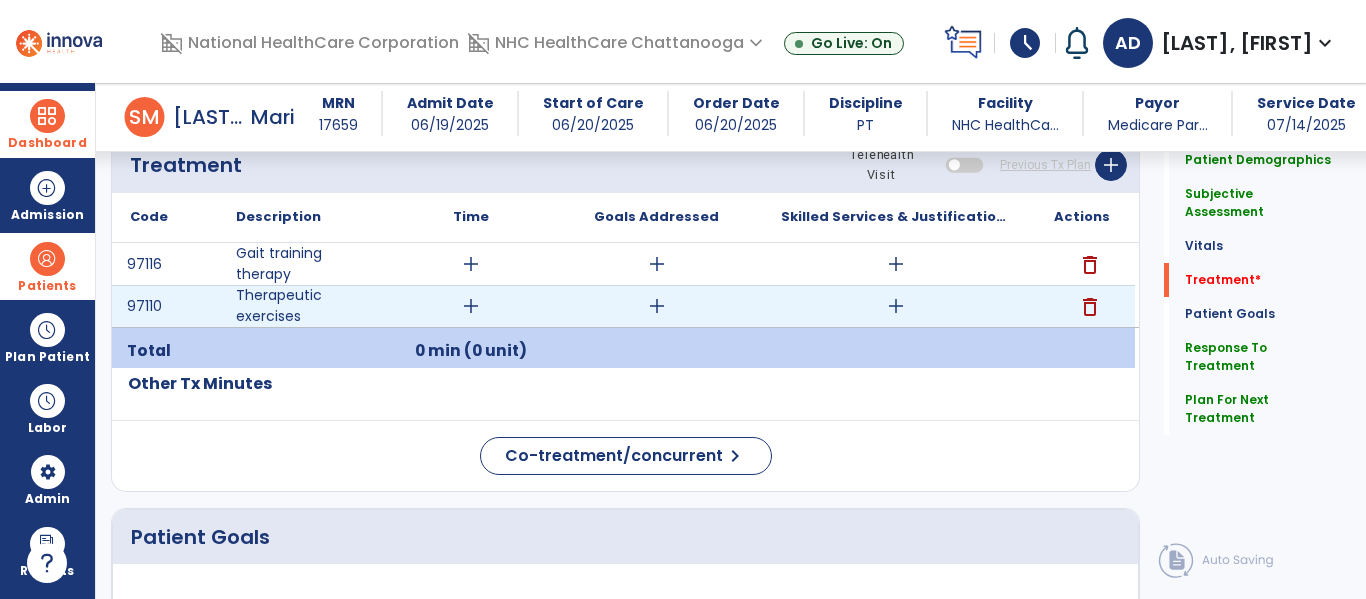 click on "add" at bounding box center (471, 306) 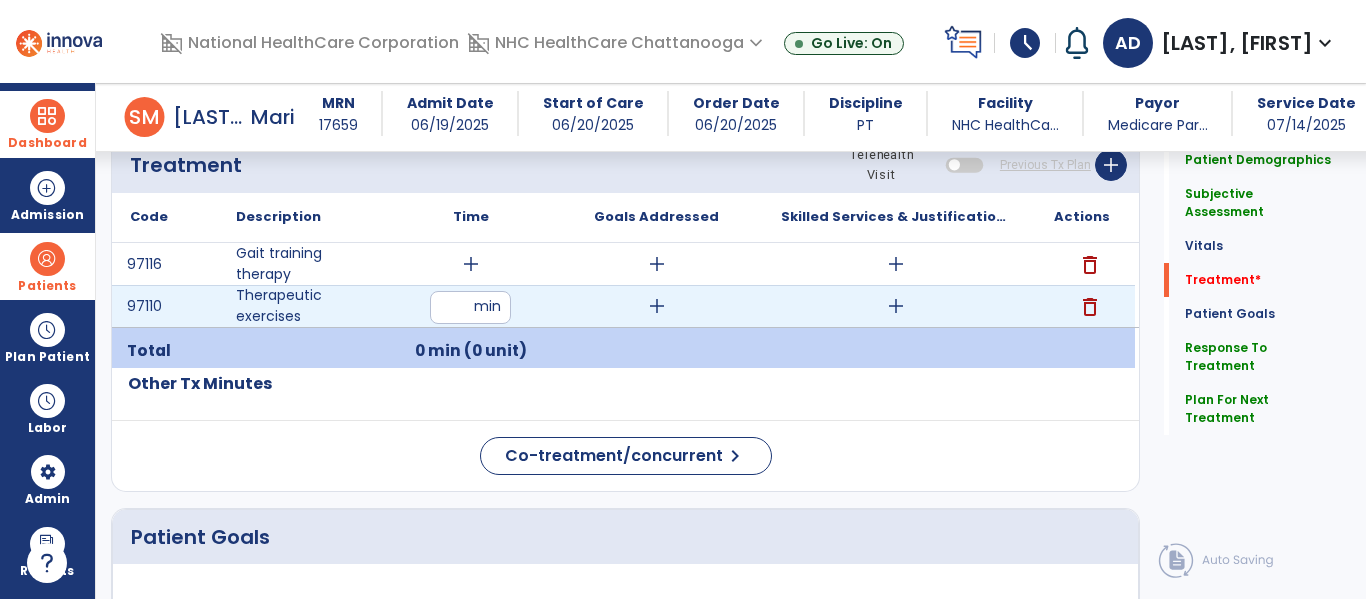 type on "**" 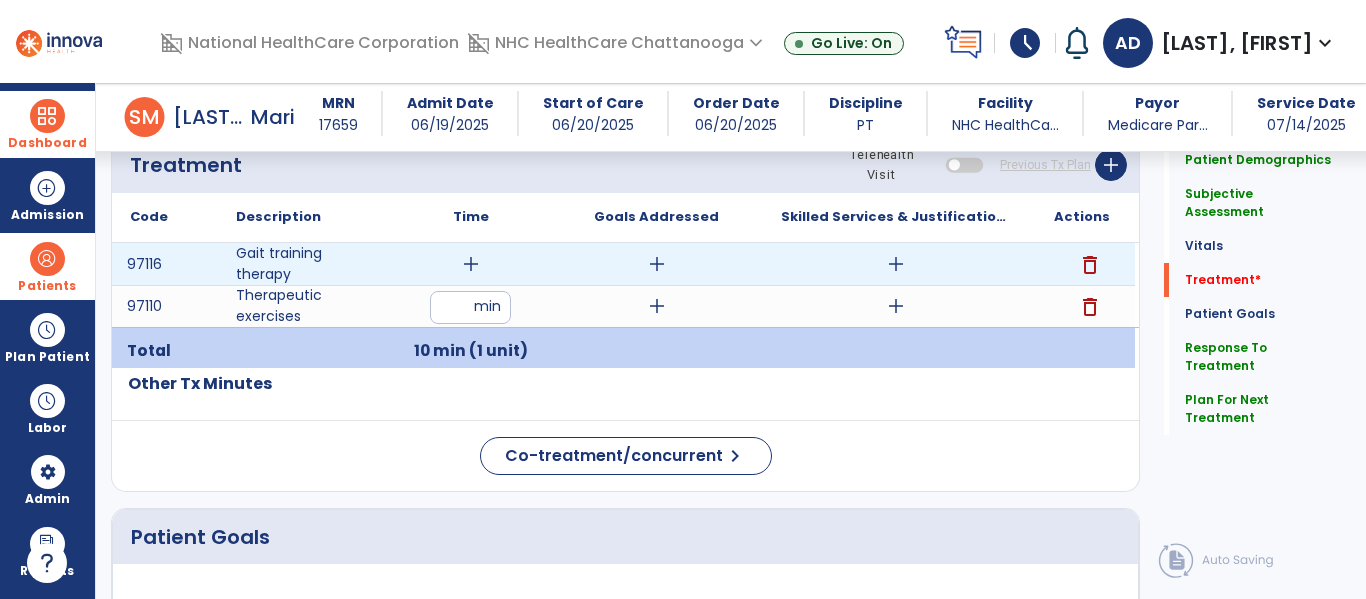 click on "add" at bounding box center [471, 264] 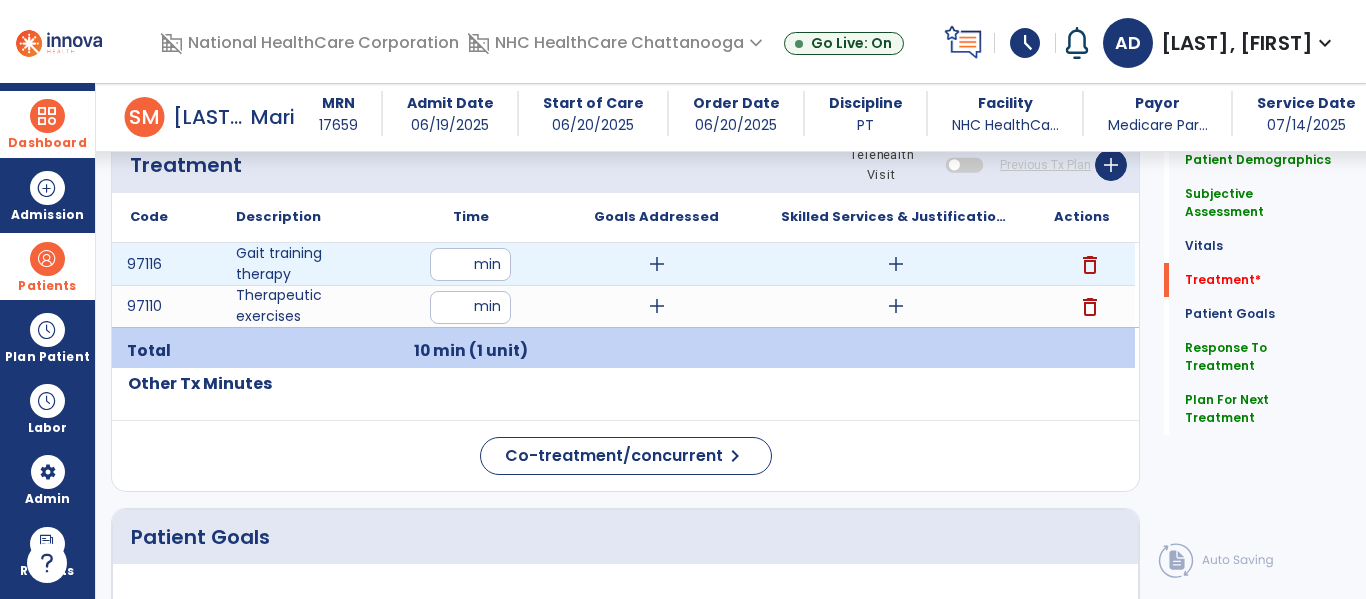 type on "**" 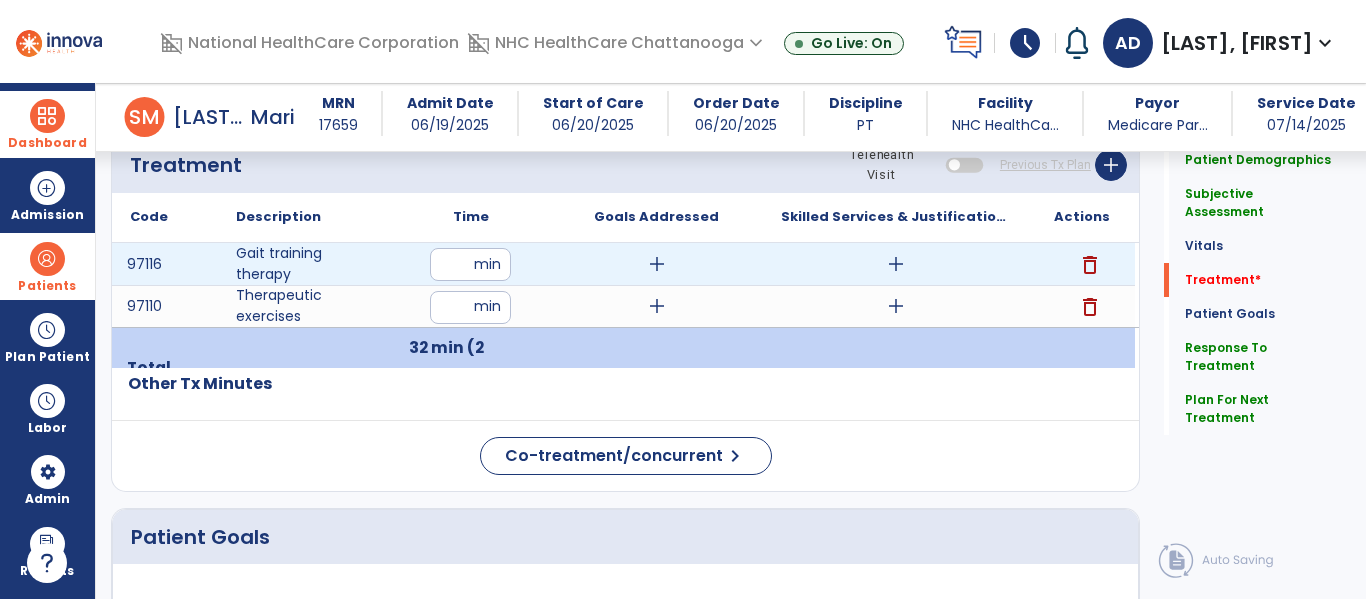 click on "add" at bounding box center (657, 264) 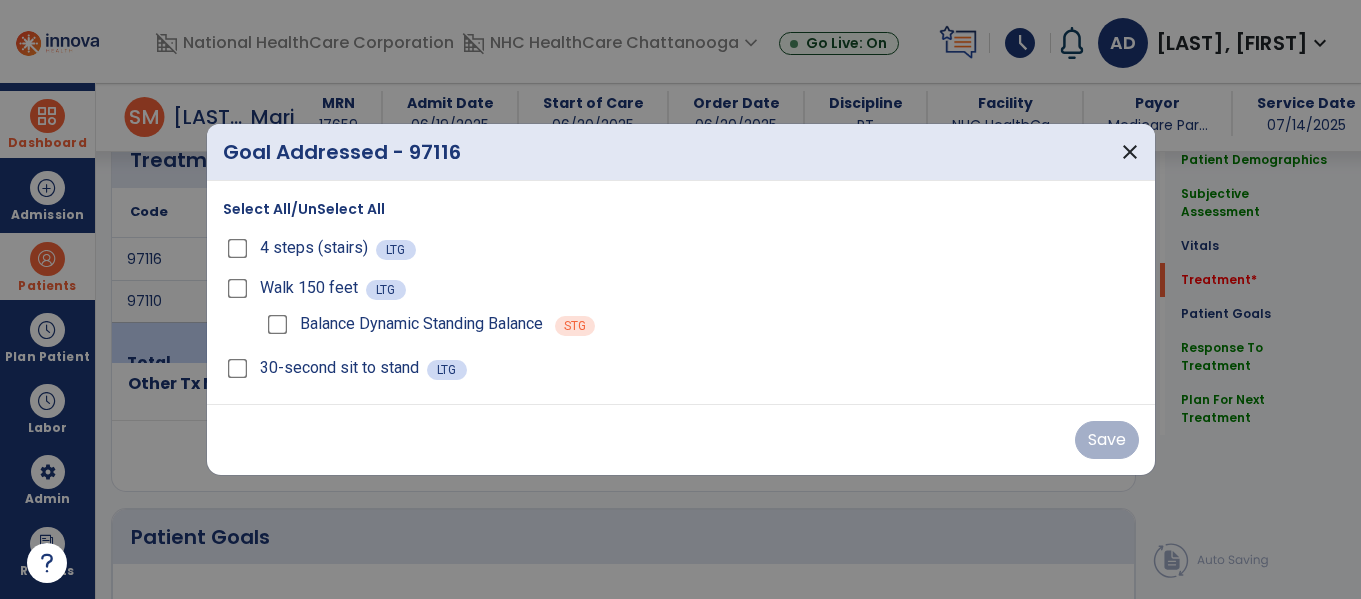 scroll, scrollTop: 1233, scrollLeft: 0, axis: vertical 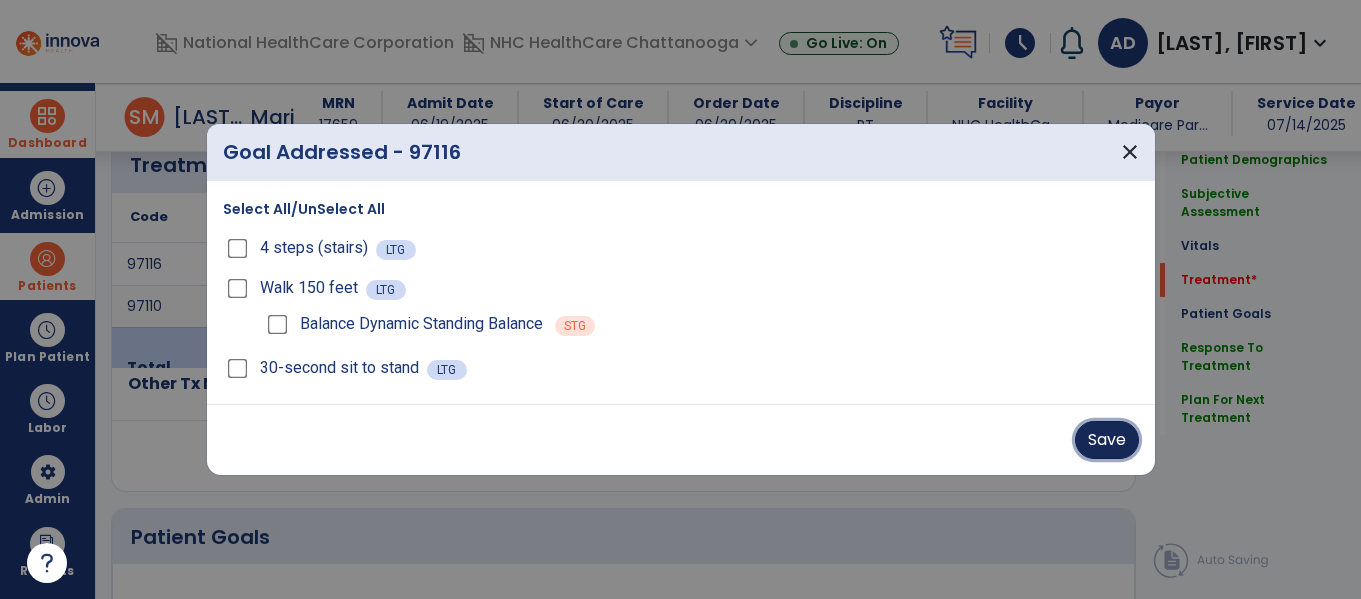 click on "Save" at bounding box center (1107, 440) 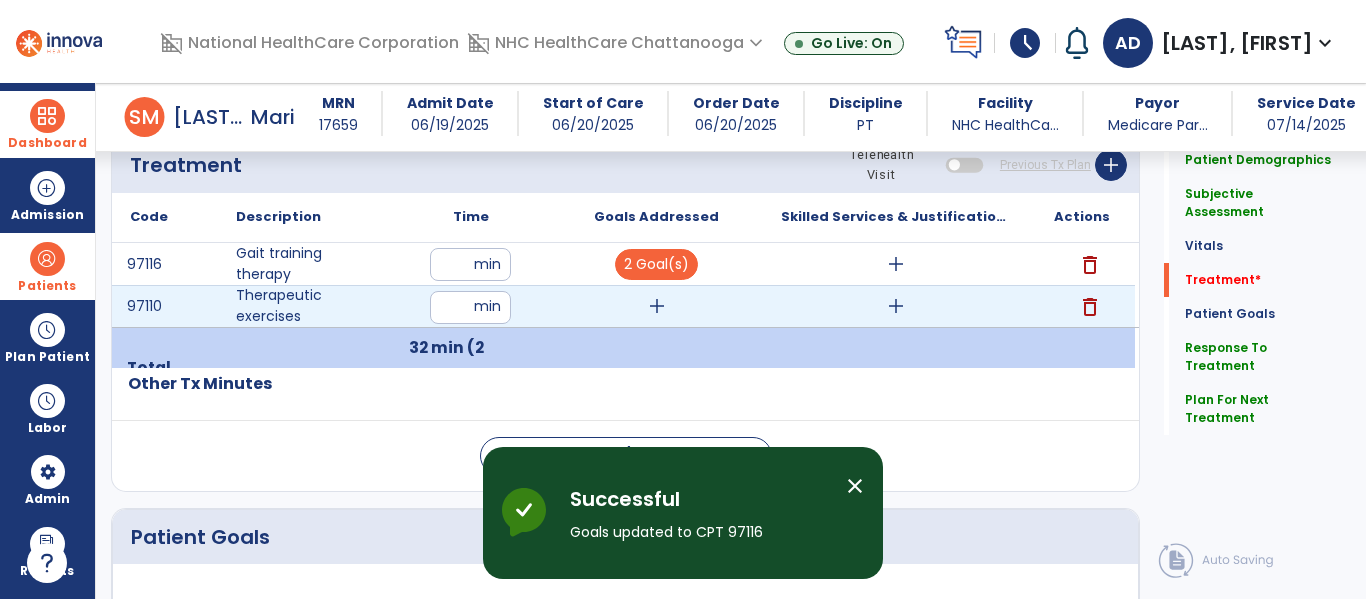 click on "add" at bounding box center (657, 306) 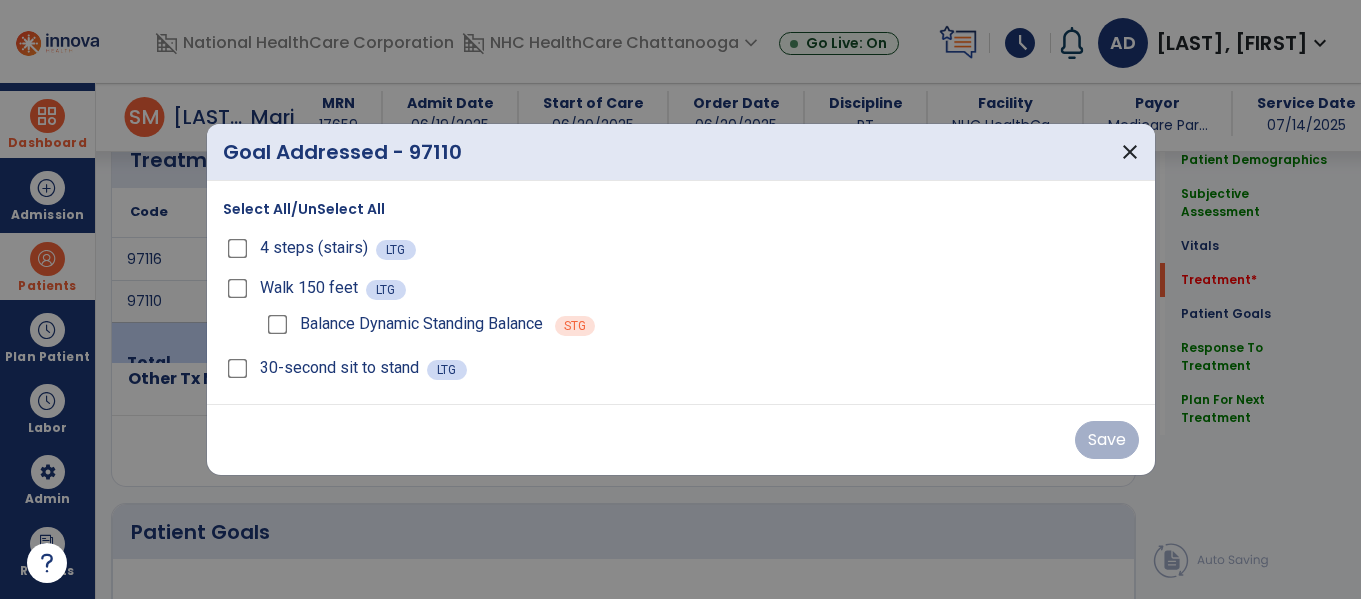scroll, scrollTop: 1233, scrollLeft: 0, axis: vertical 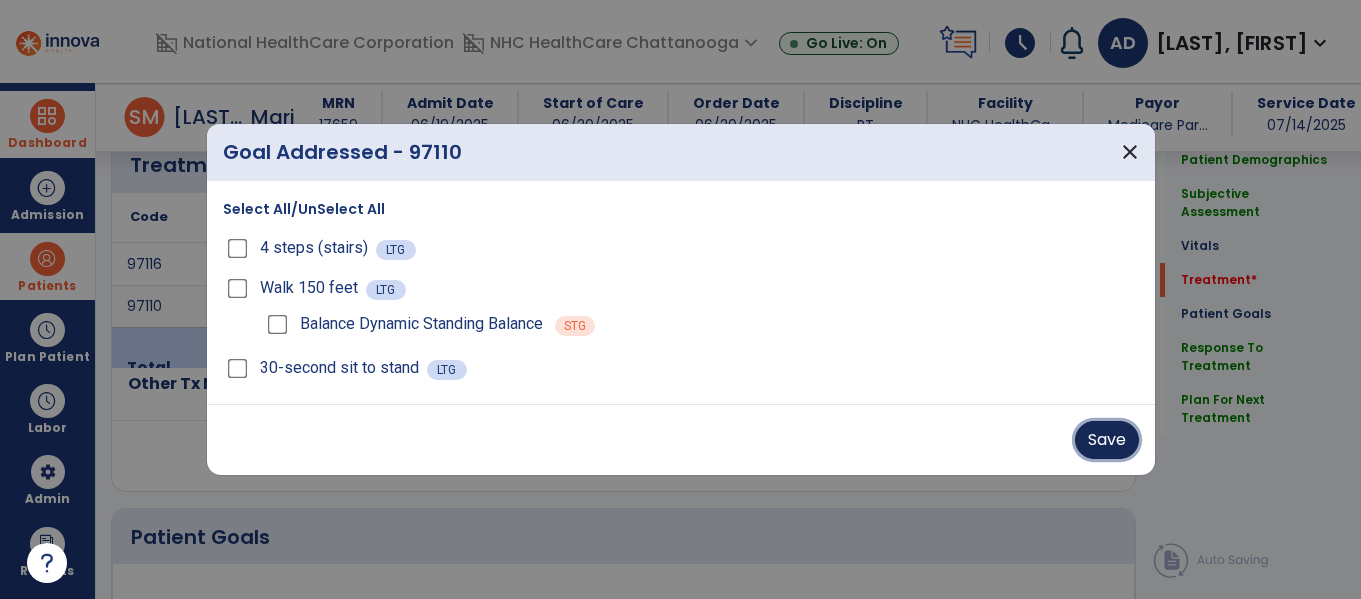 click on "Save" at bounding box center [1107, 440] 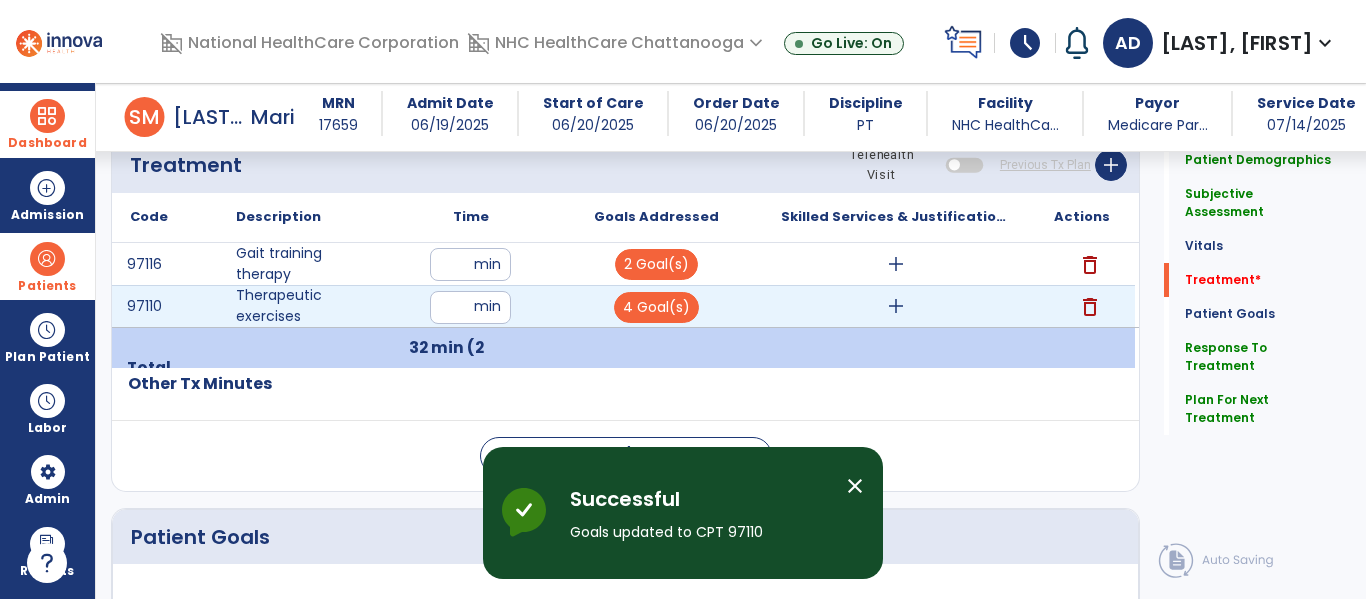 click on "add" at bounding box center (896, 306) 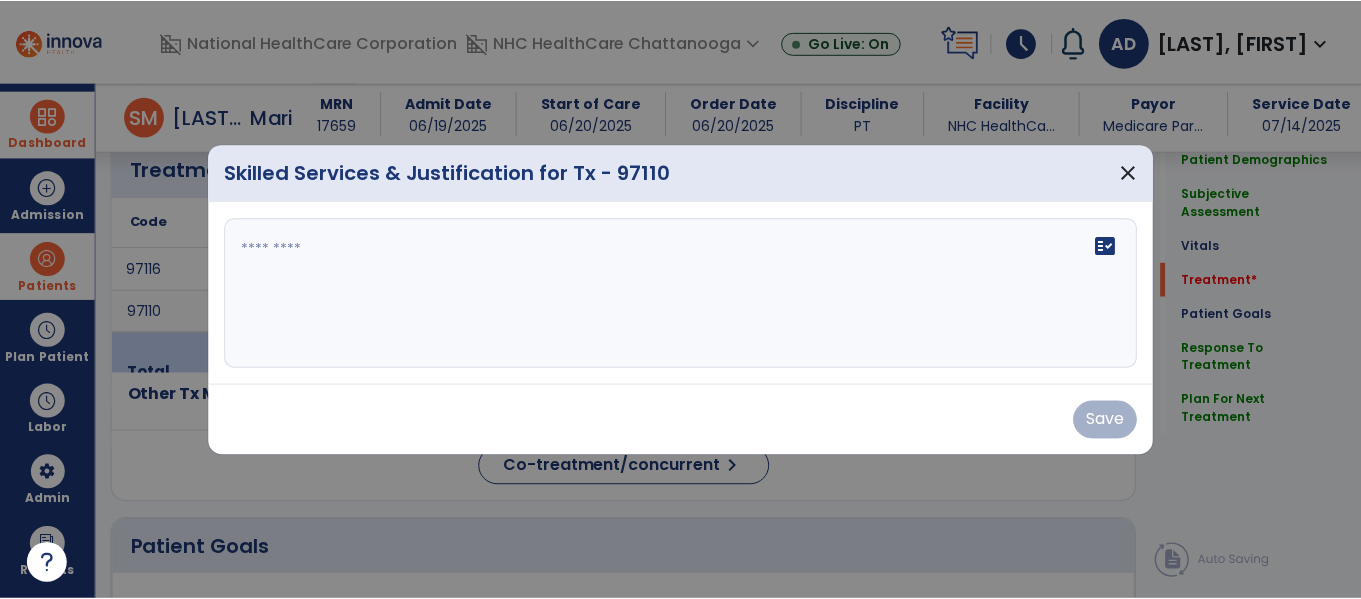 scroll, scrollTop: 1233, scrollLeft: 0, axis: vertical 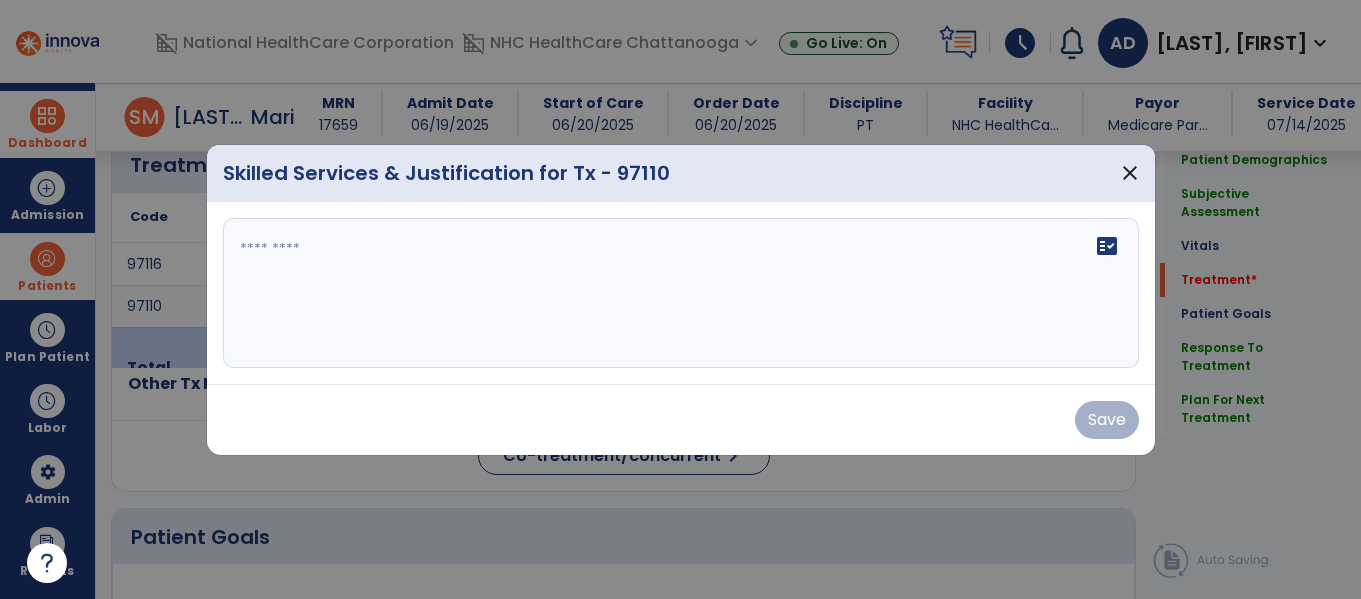 click at bounding box center (681, 293) 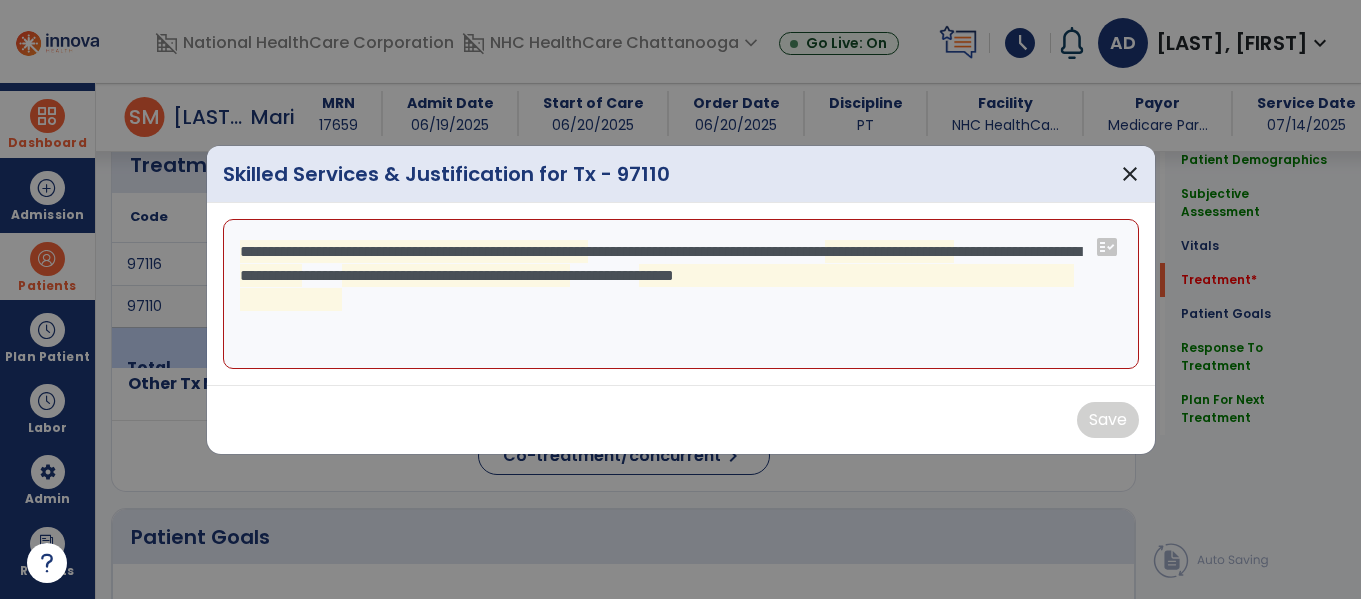click on "**********" at bounding box center [681, 294] 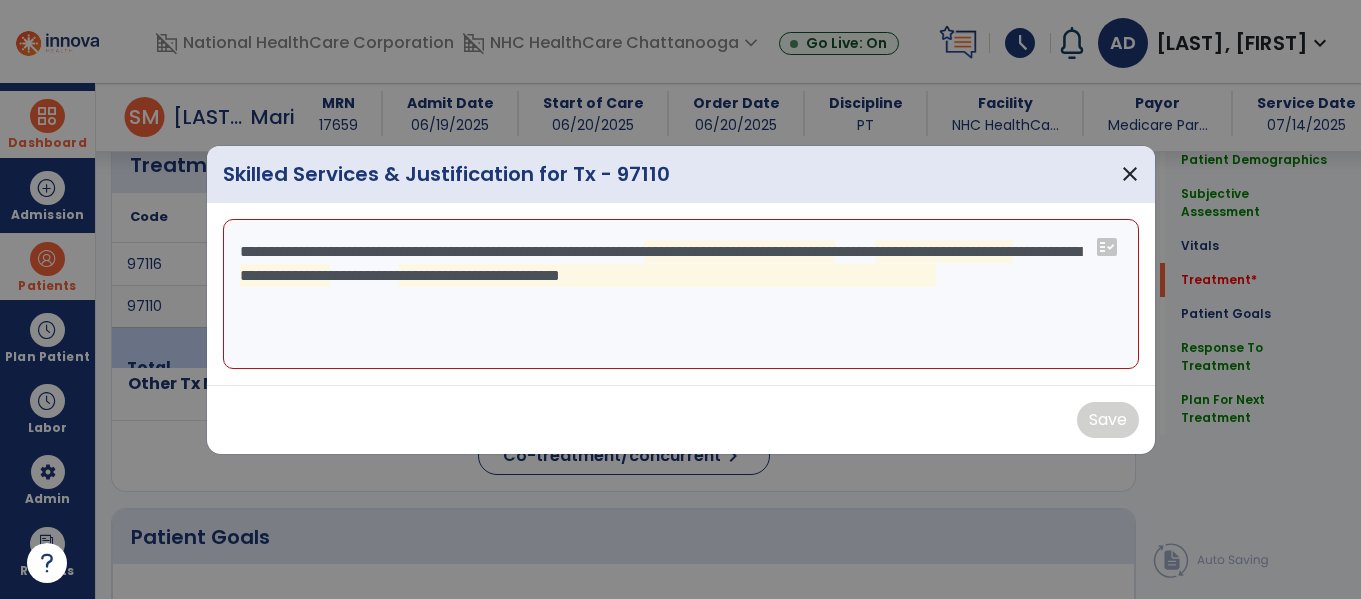 click on "**********" at bounding box center (681, 294) 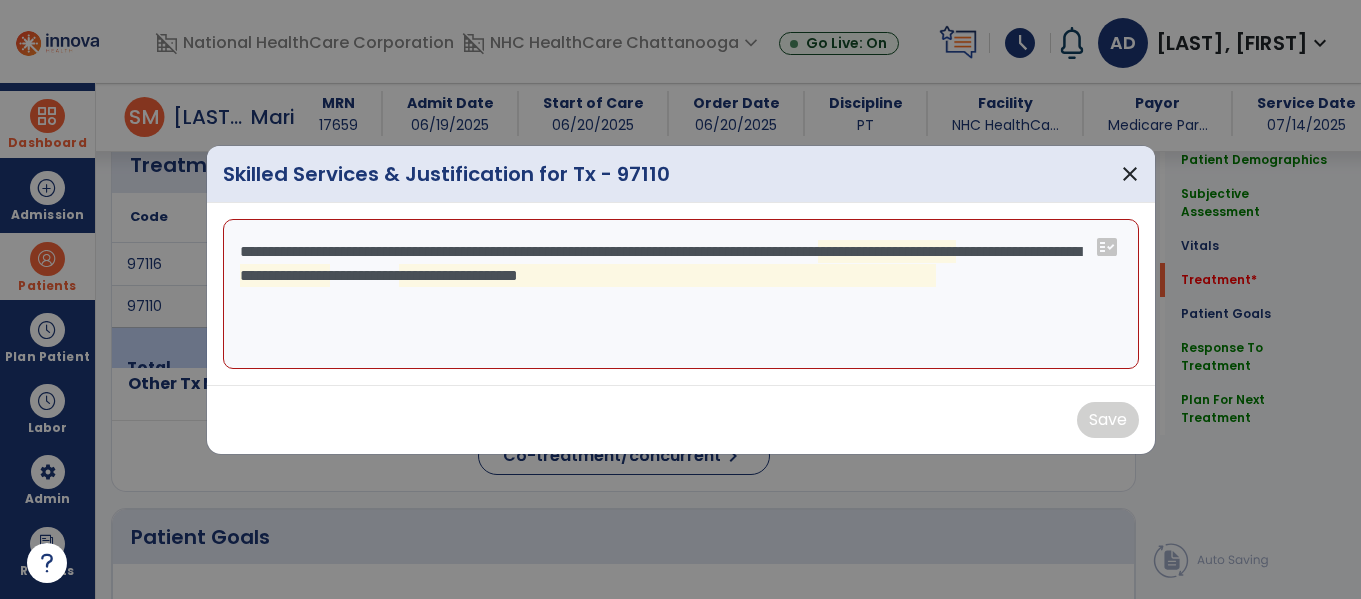click on "**********" at bounding box center (681, 294) 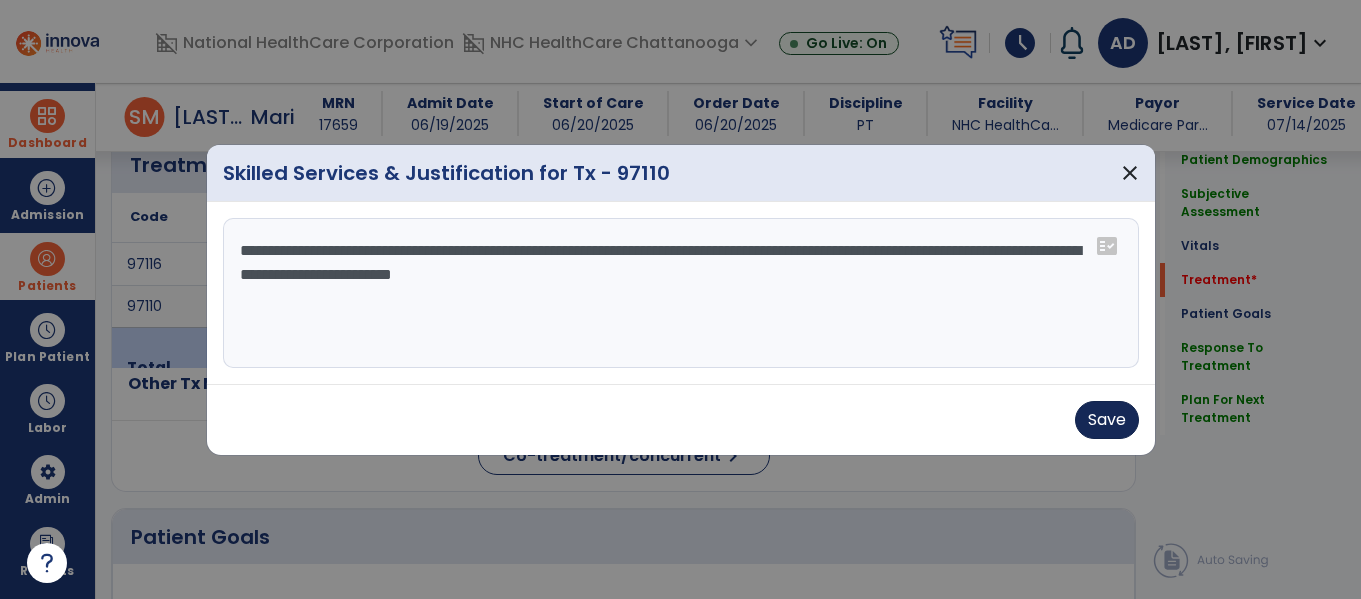 type on "**********" 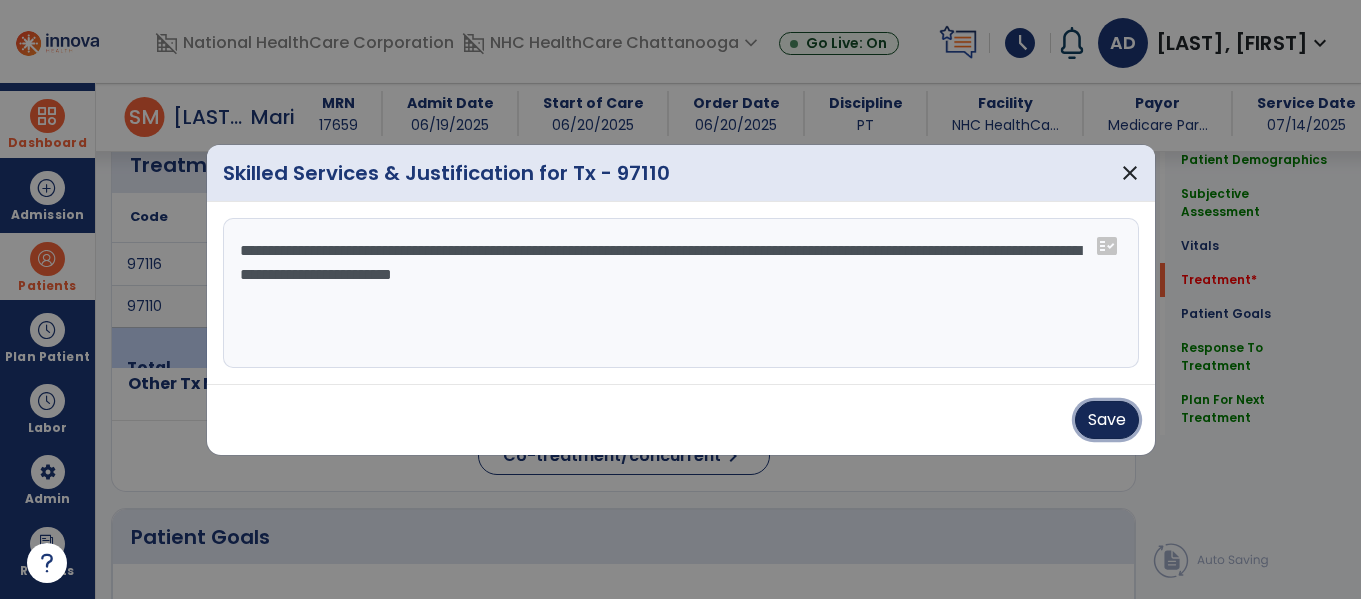 click on "Save" at bounding box center [1107, 420] 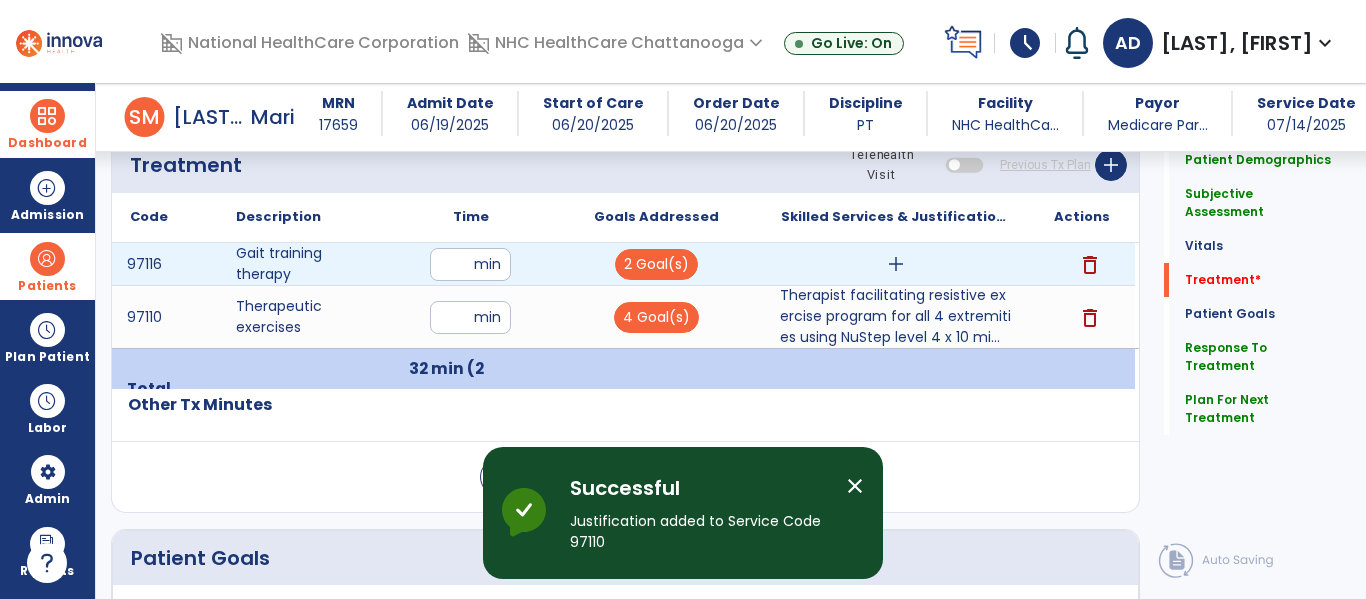 click on "add" at bounding box center (896, 264) 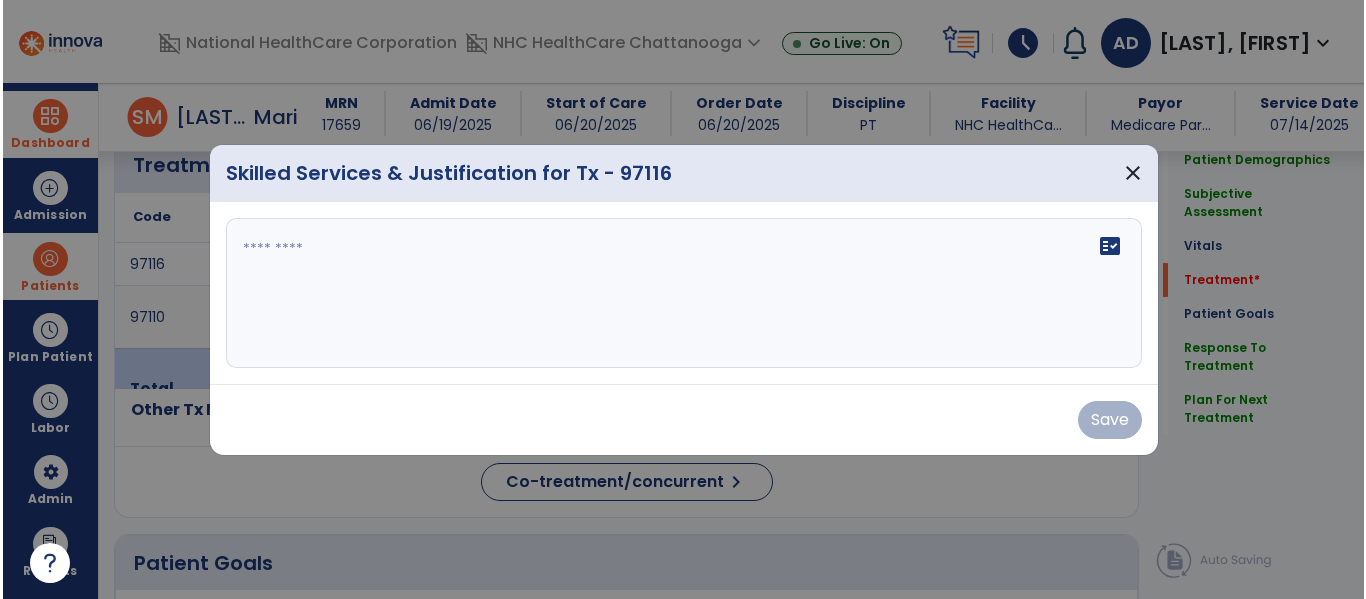 scroll, scrollTop: 1233, scrollLeft: 0, axis: vertical 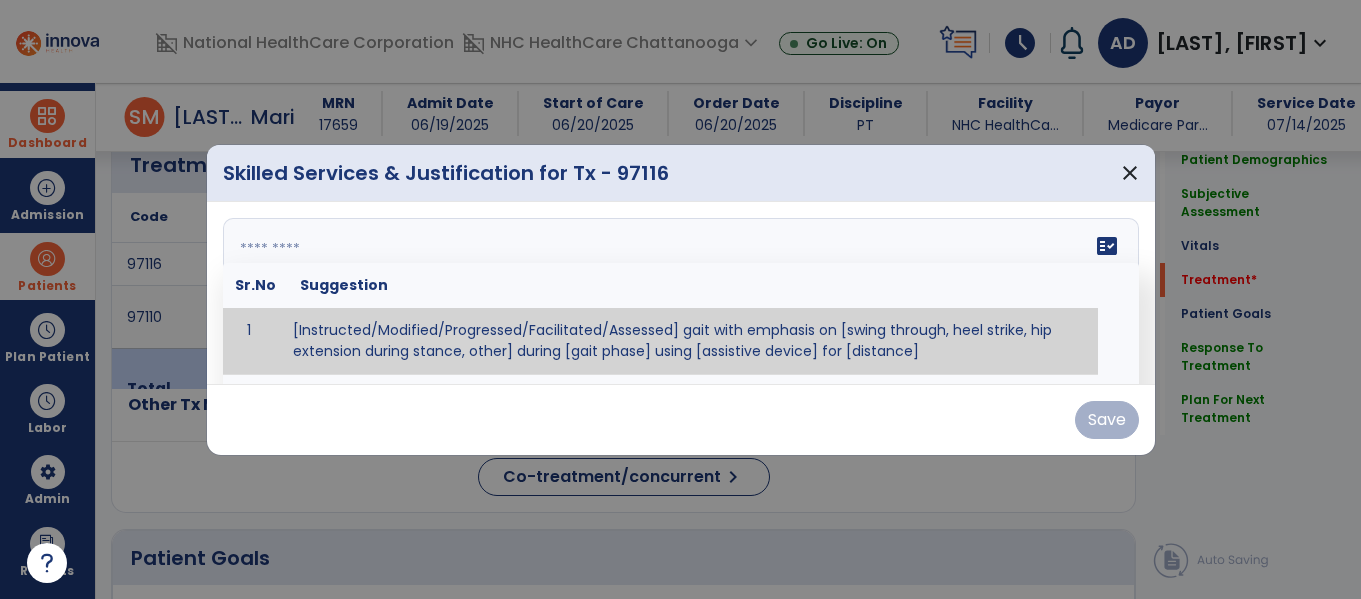 click at bounding box center (678, 293) 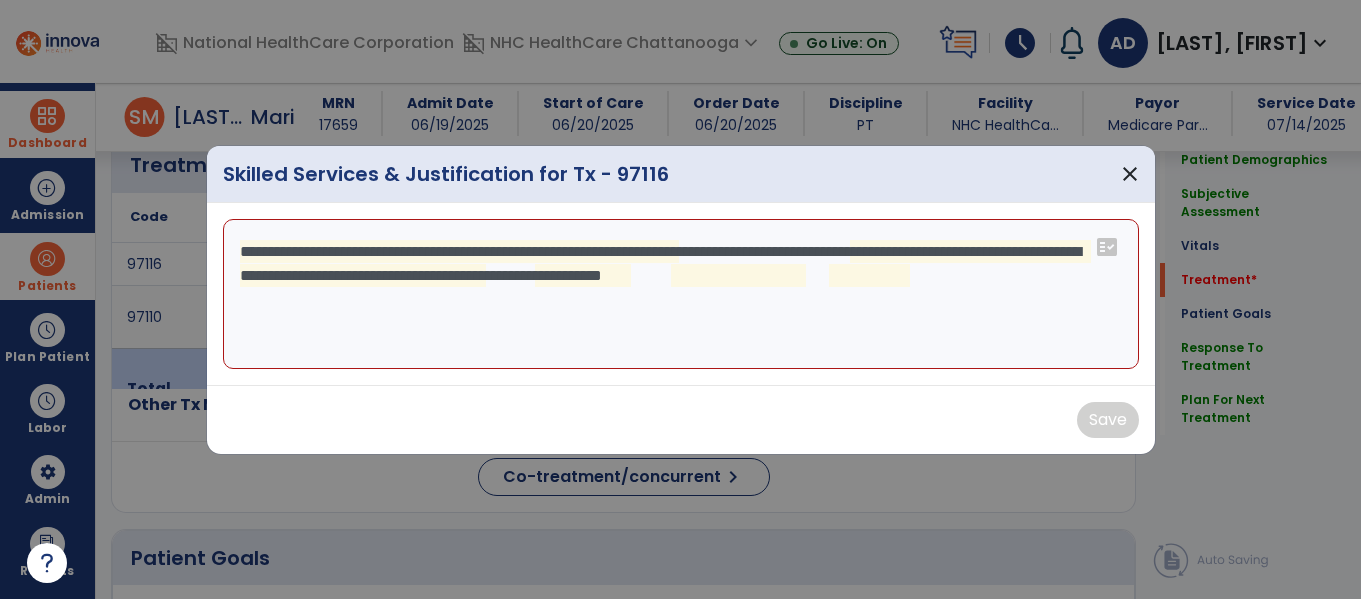 click on "**********" at bounding box center (681, 294) 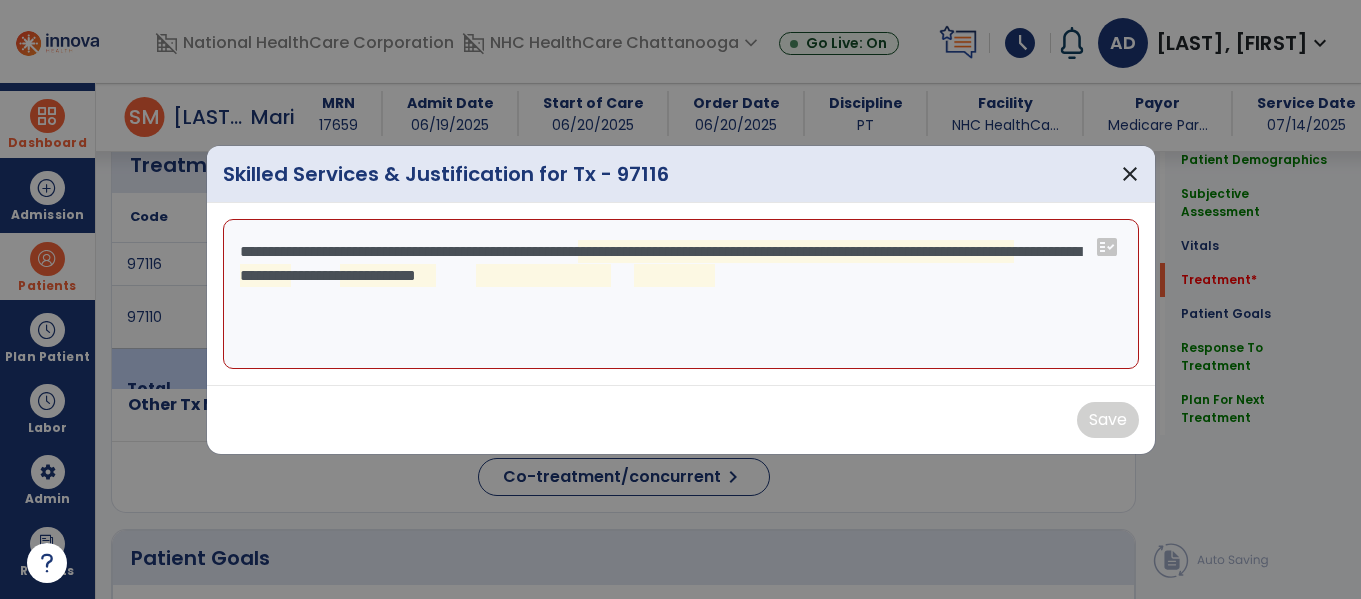 click on "**********" at bounding box center (681, 294) 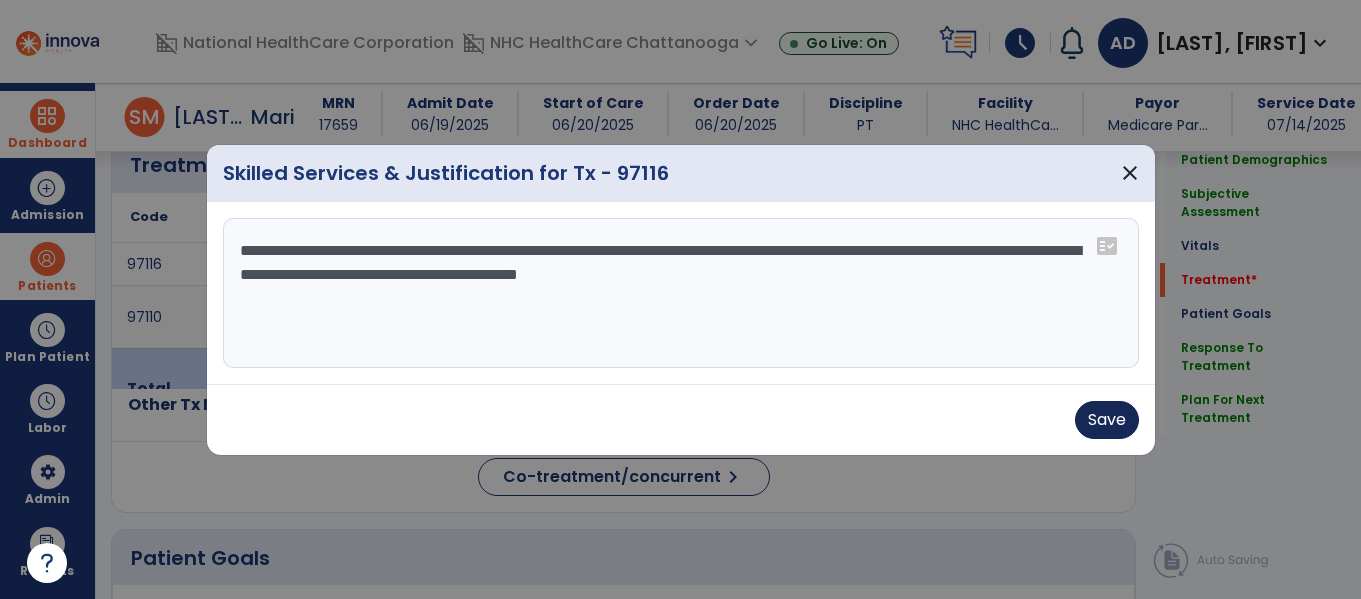 type on "**********" 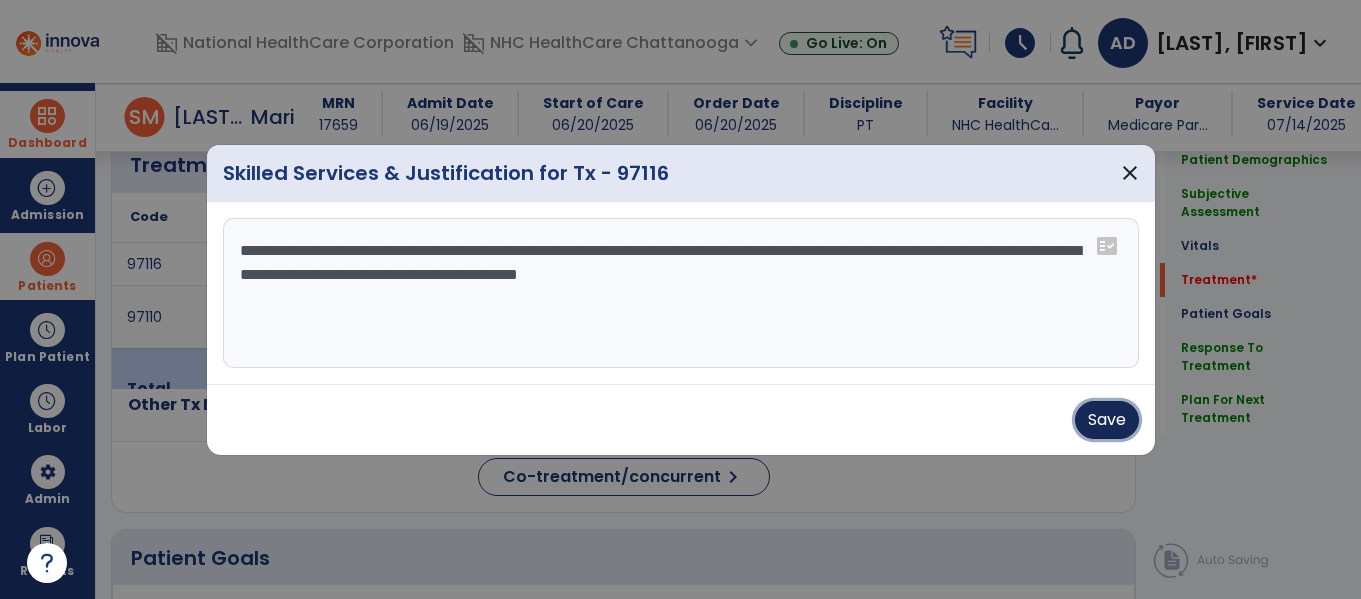click on "Save" at bounding box center [1107, 420] 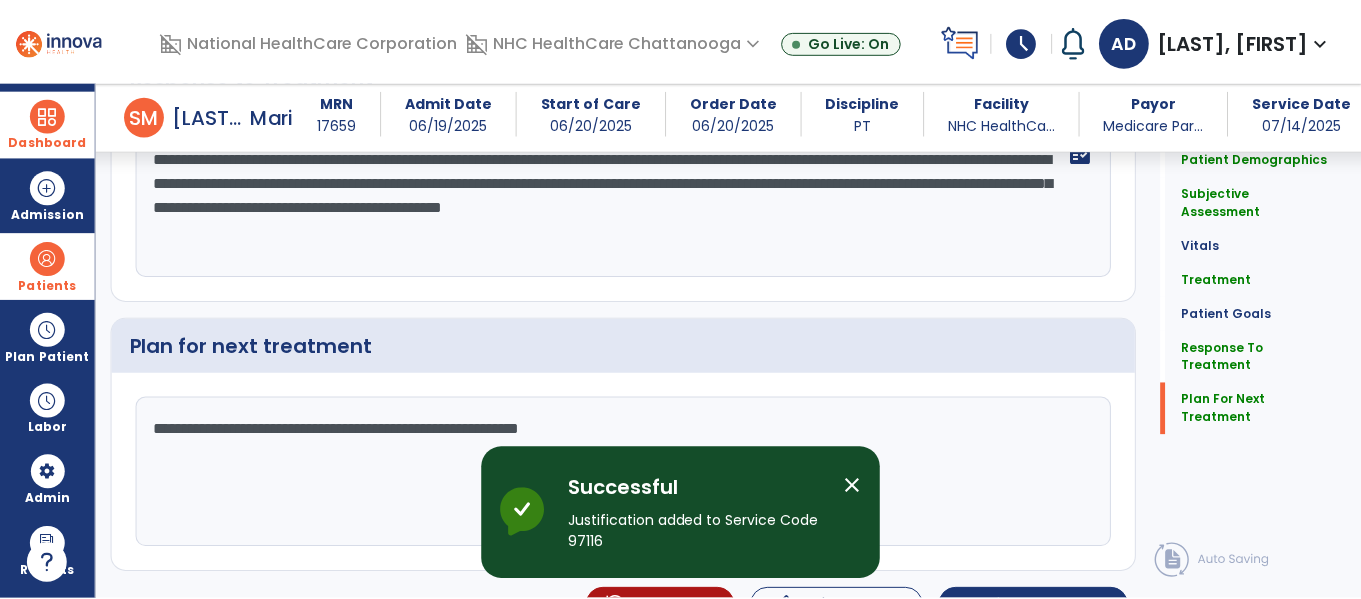 scroll, scrollTop: 2623, scrollLeft: 0, axis: vertical 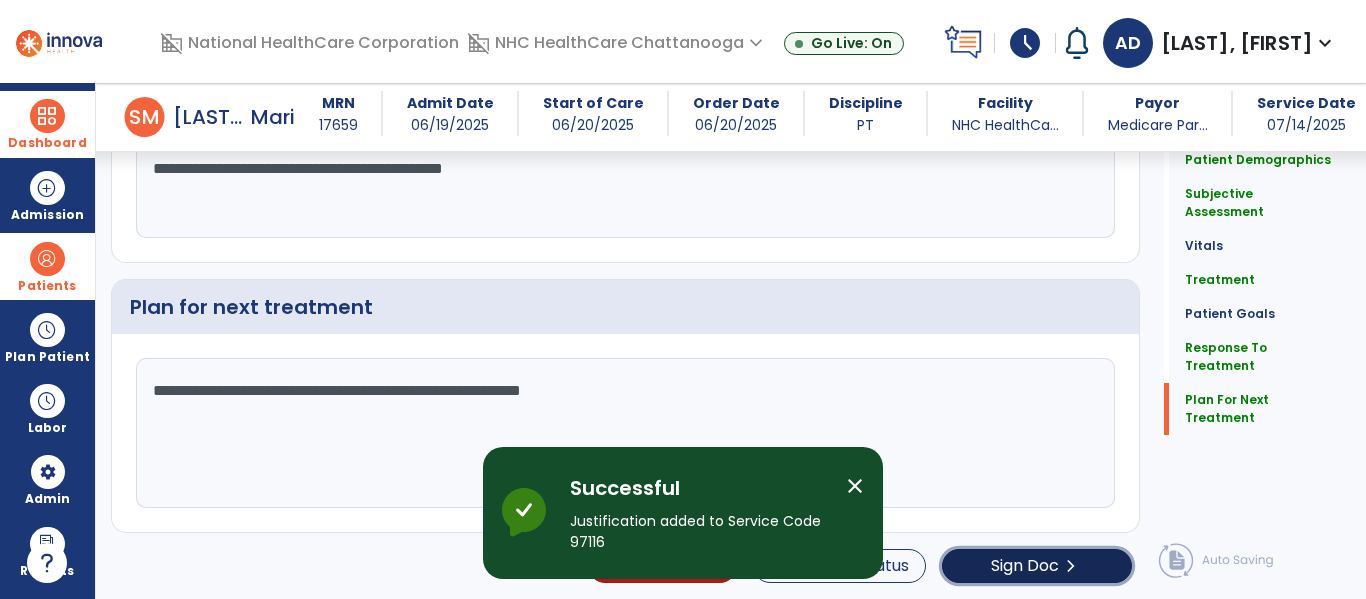 click on "Sign Doc" 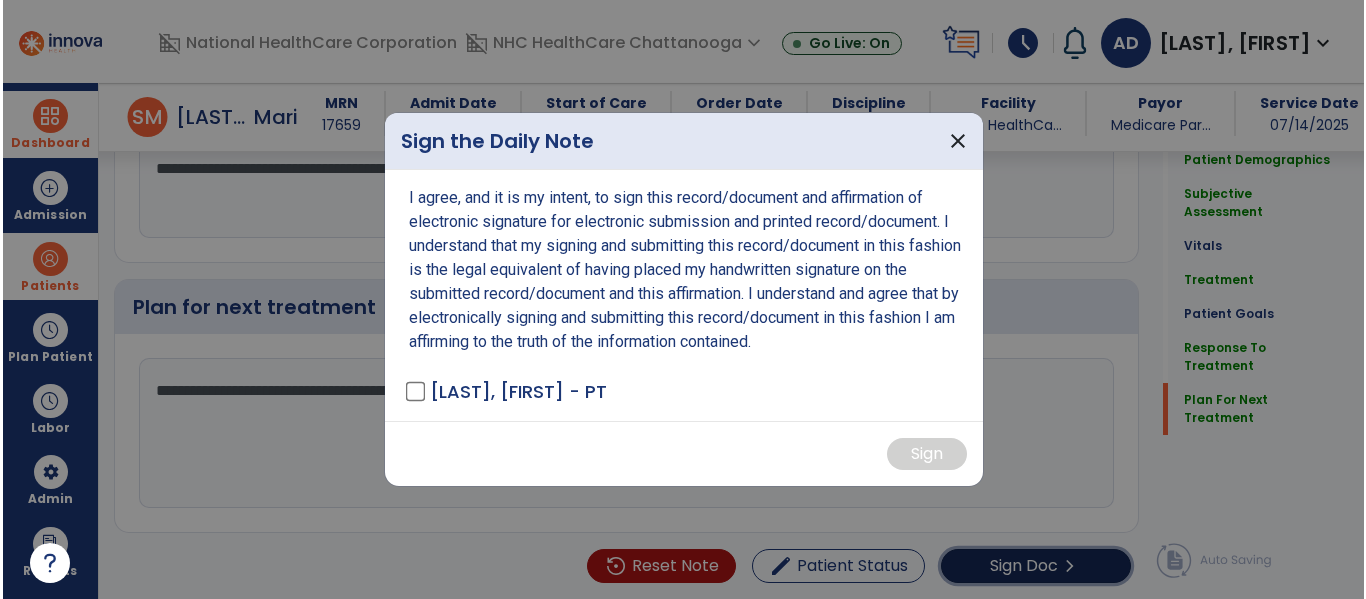 scroll, scrollTop: 2623, scrollLeft: 0, axis: vertical 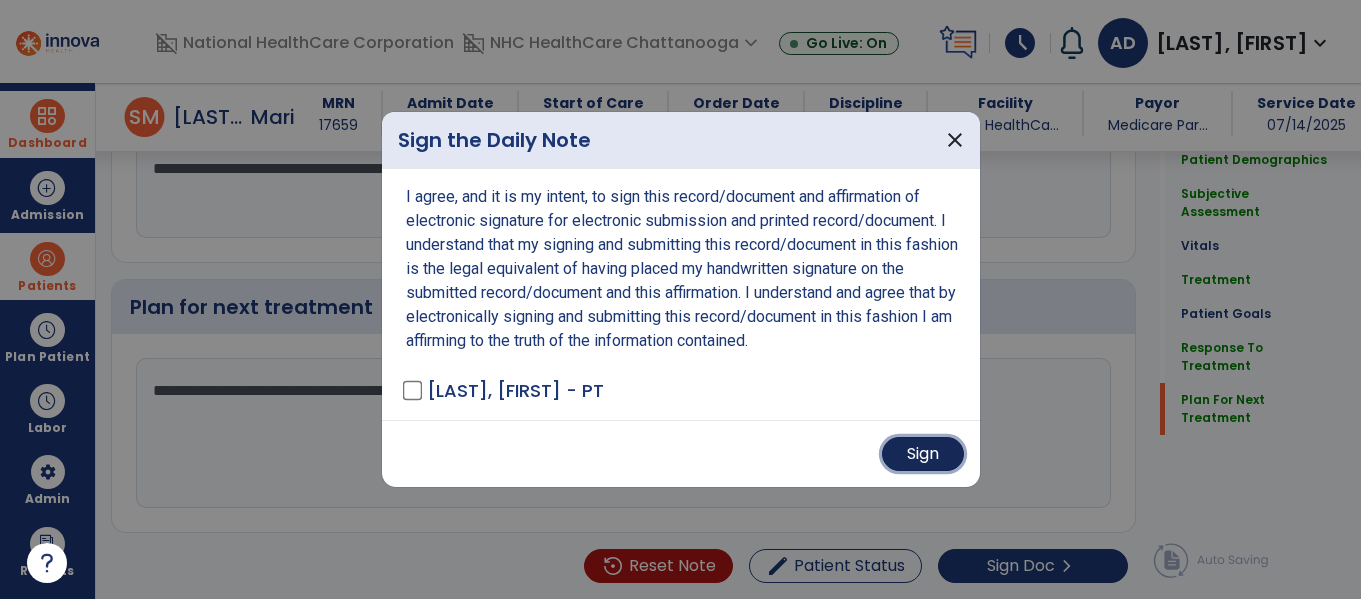 click on "Sign" at bounding box center (923, 454) 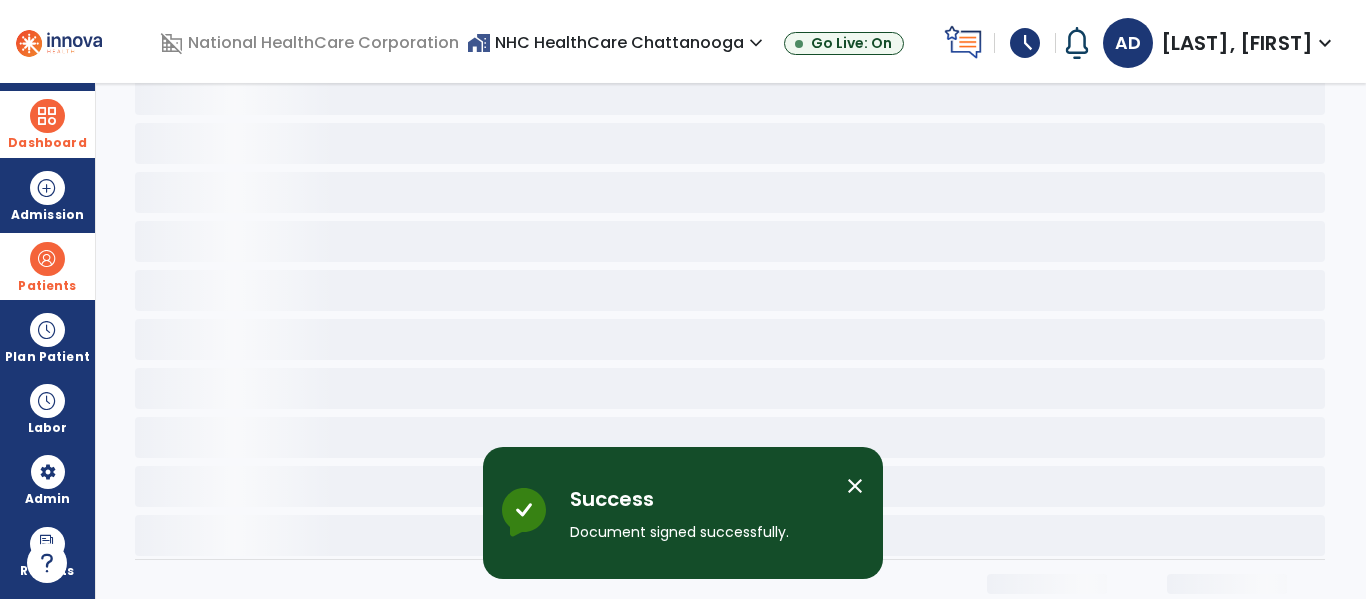 scroll, scrollTop: 0, scrollLeft: 0, axis: both 